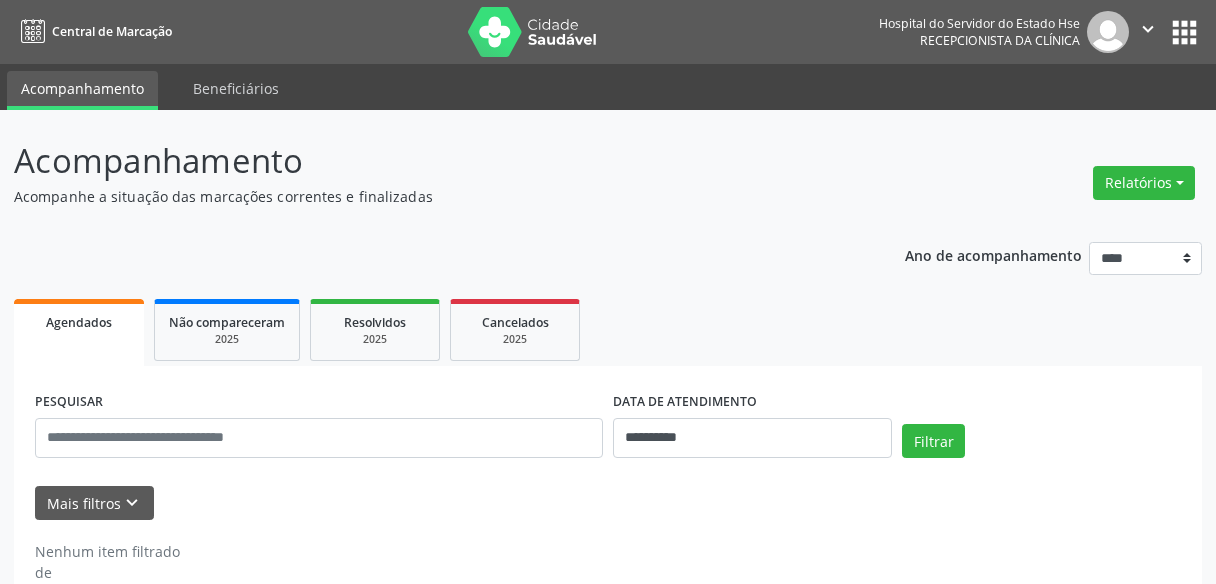 scroll, scrollTop: 0, scrollLeft: 0, axis: both 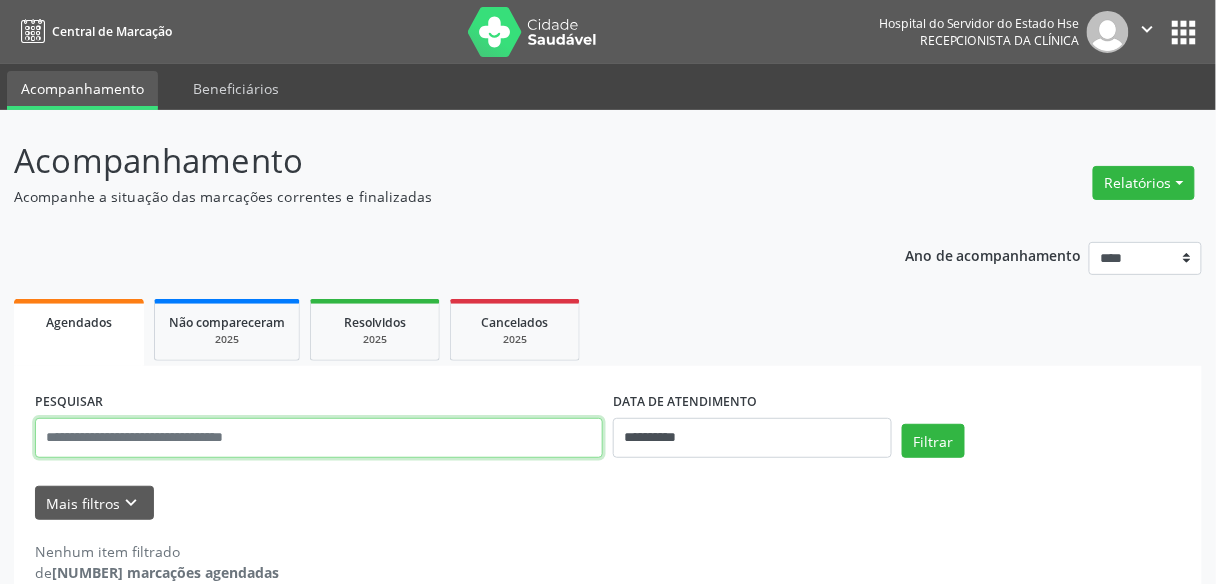 click at bounding box center [319, 438] 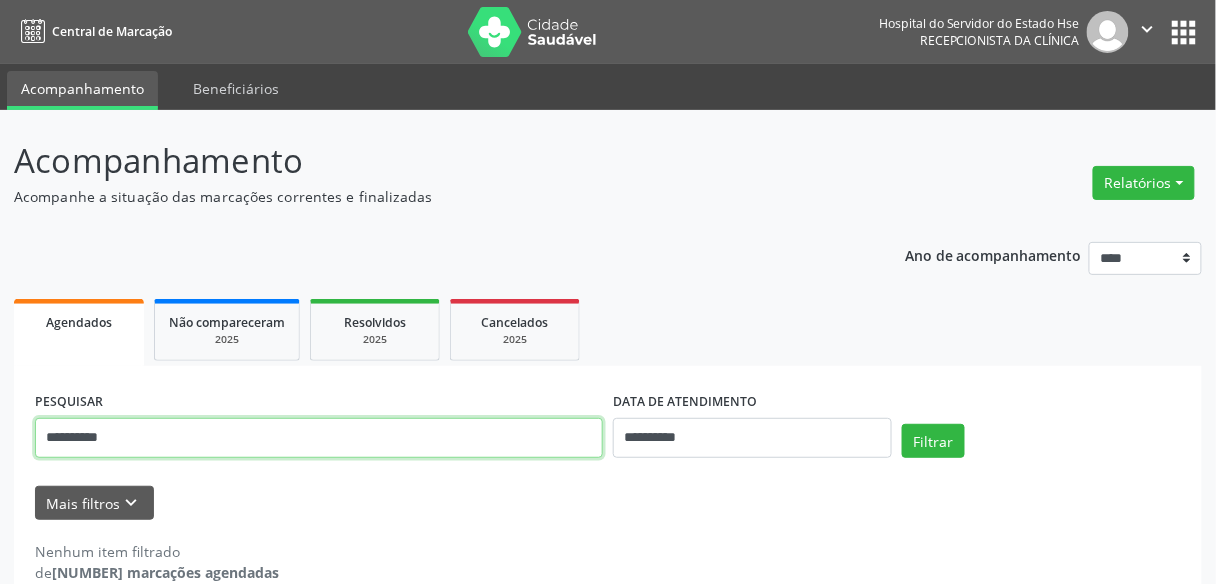 type on "**********" 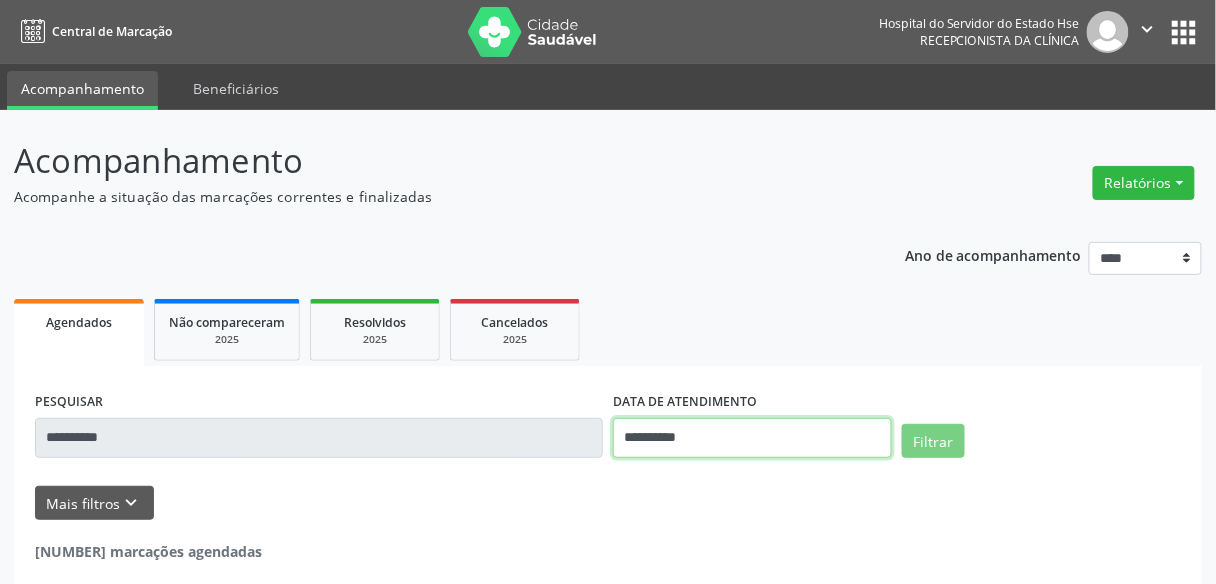 click on "**********" at bounding box center (752, 438) 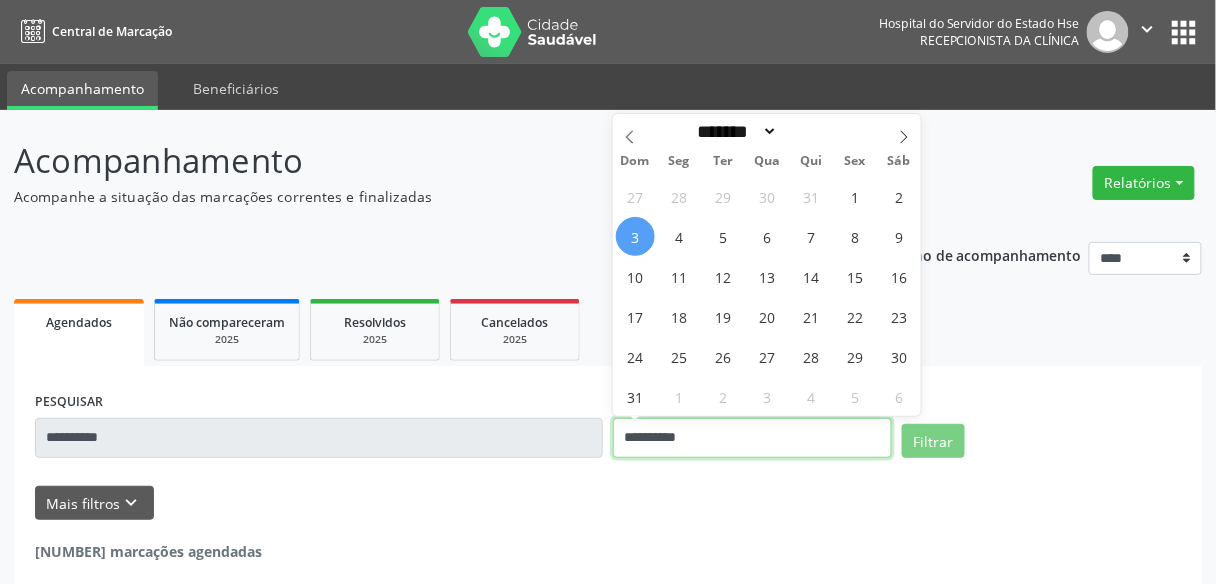 type 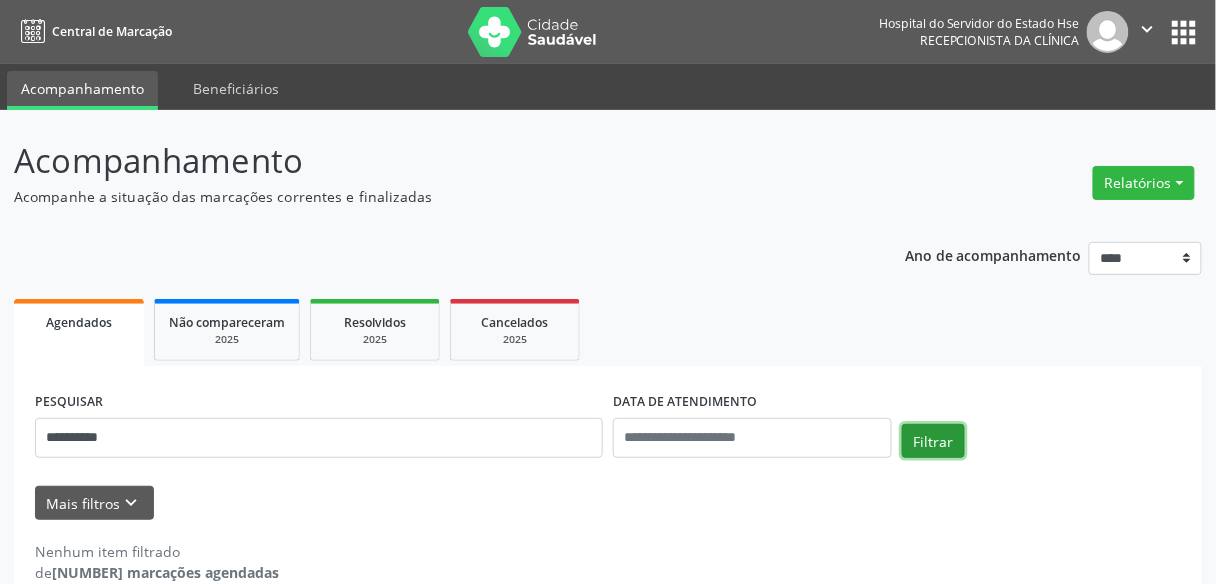 click on "Filtrar" at bounding box center (933, 441) 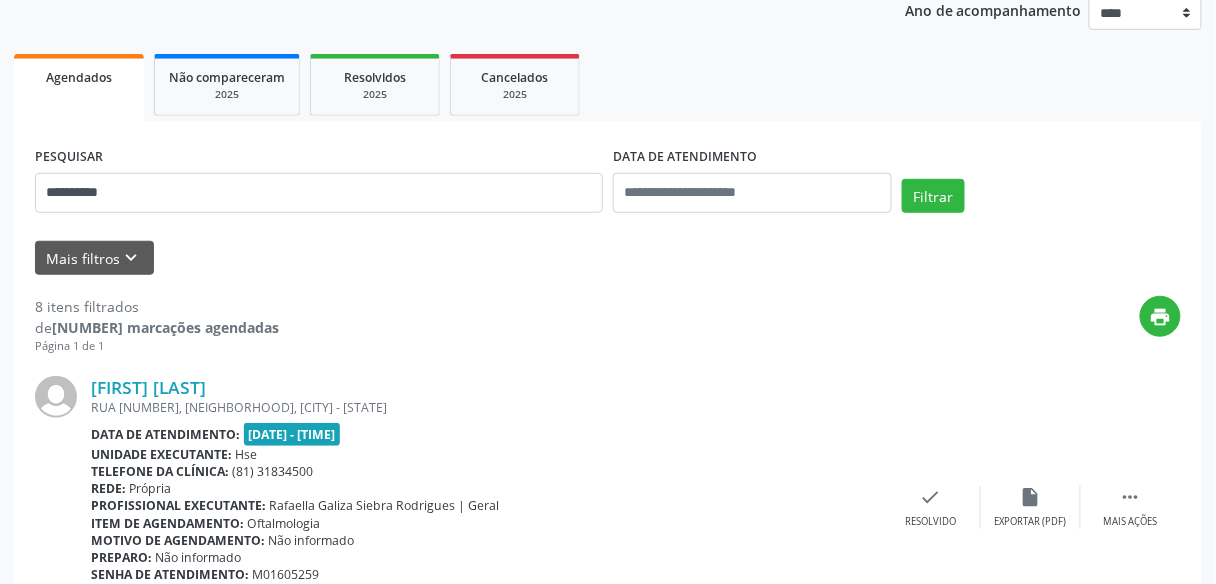 scroll, scrollTop: 337, scrollLeft: 0, axis: vertical 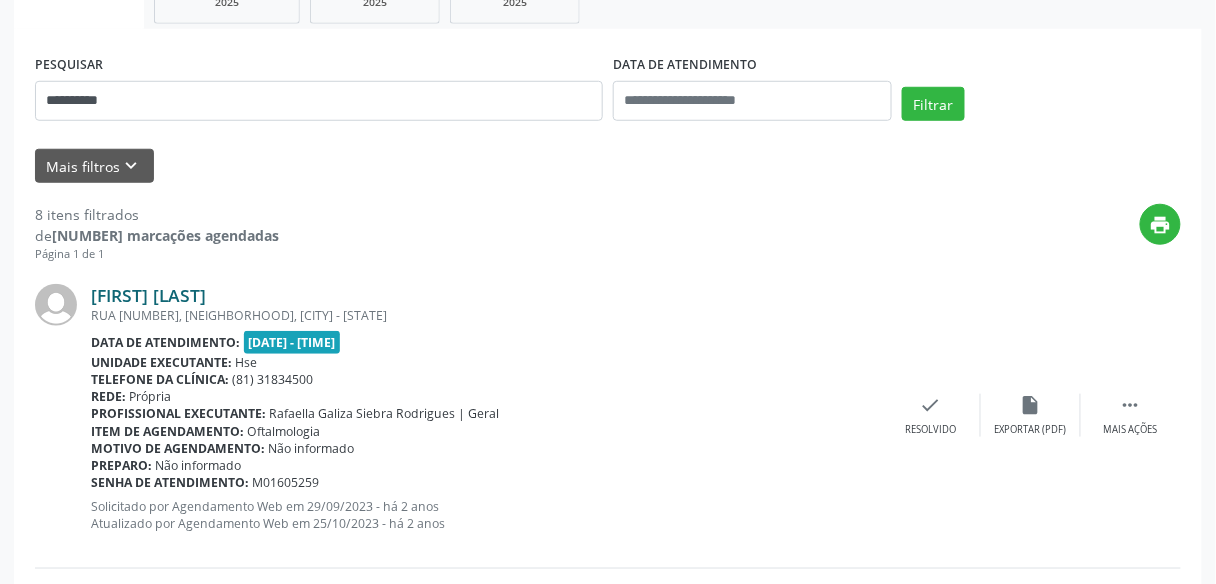 click on "[FIRST] [LAST]" at bounding box center [148, 295] 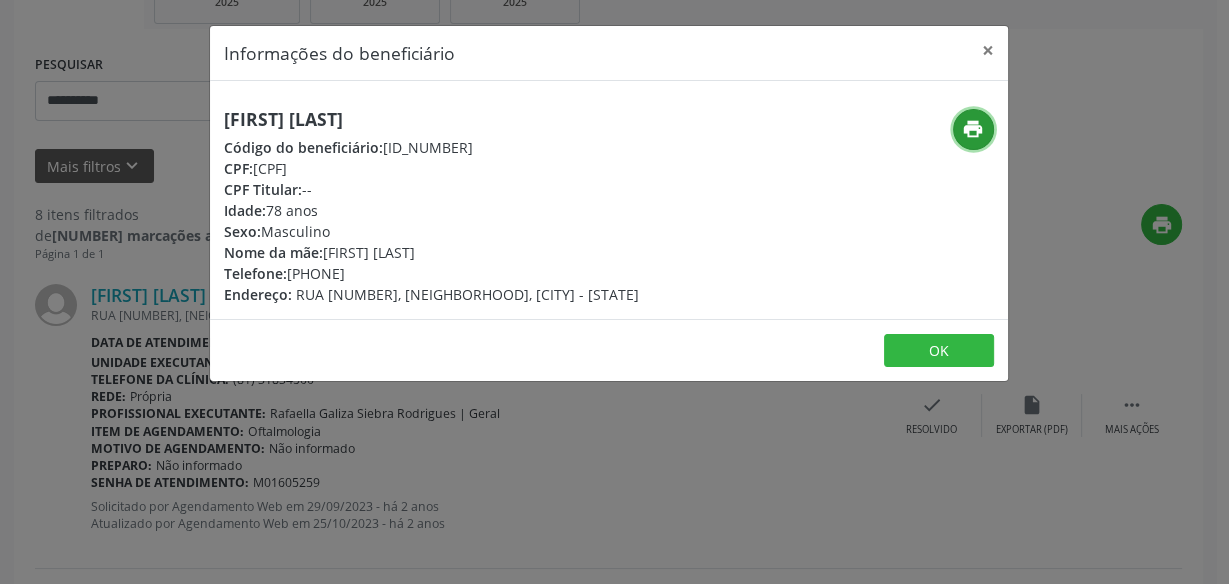 click on "print" at bounding box center (973, 129) 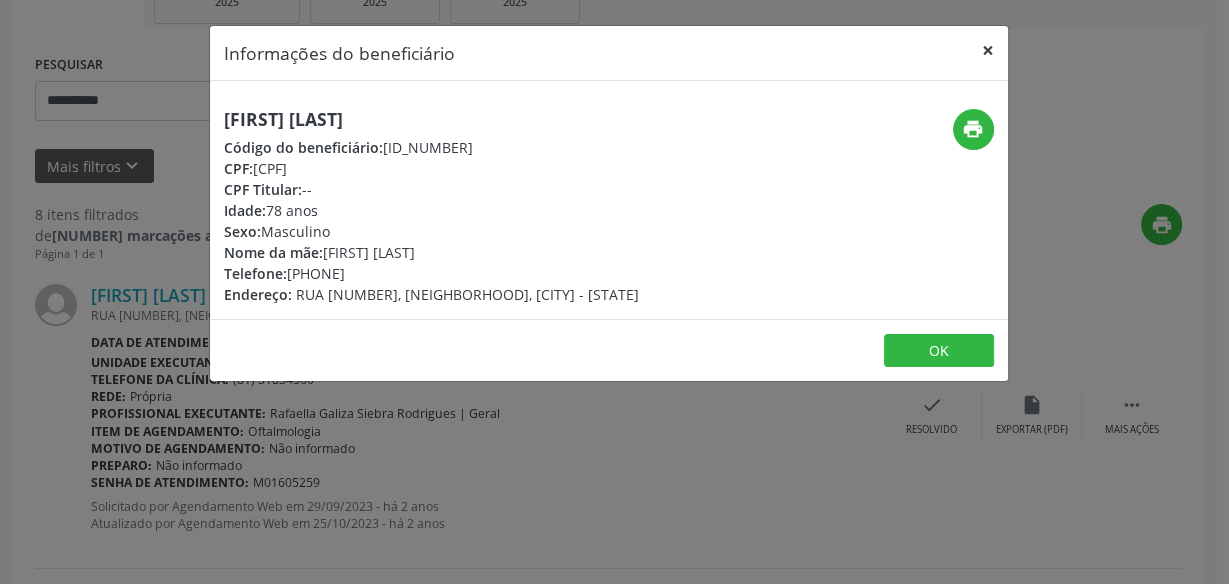 drag, startPoint x: 986, startPoint y: 43, endPoint x: 579, endPoint y: 119, distance: 414.03503 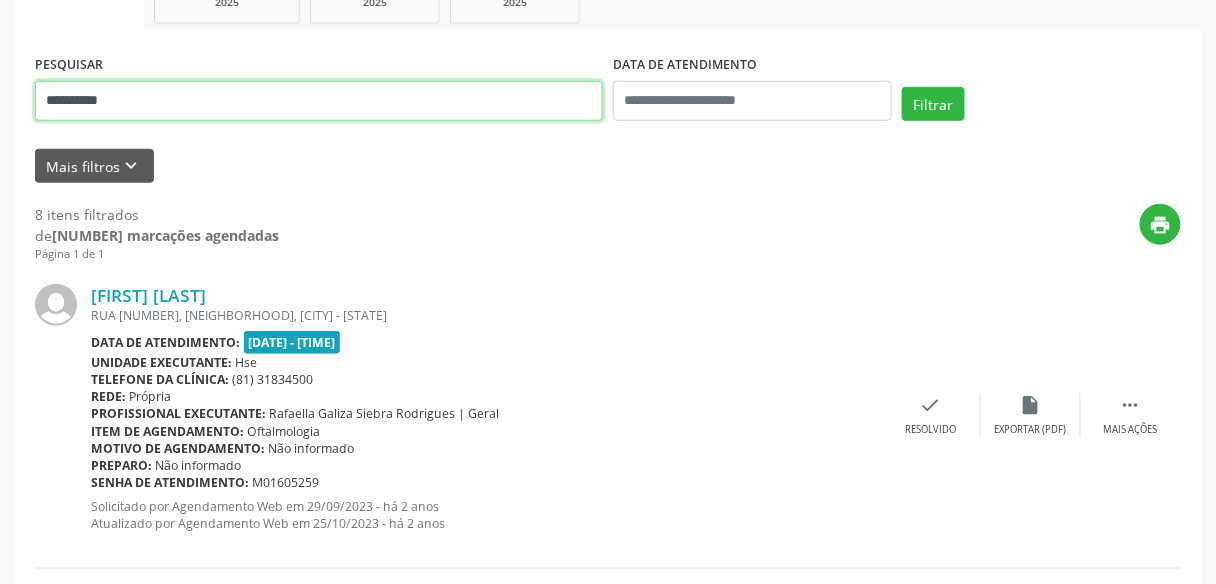 drag, startPoint x: 193, startPoint y: 114, endPoint x: 0, endPoint y: 114, distance: 193 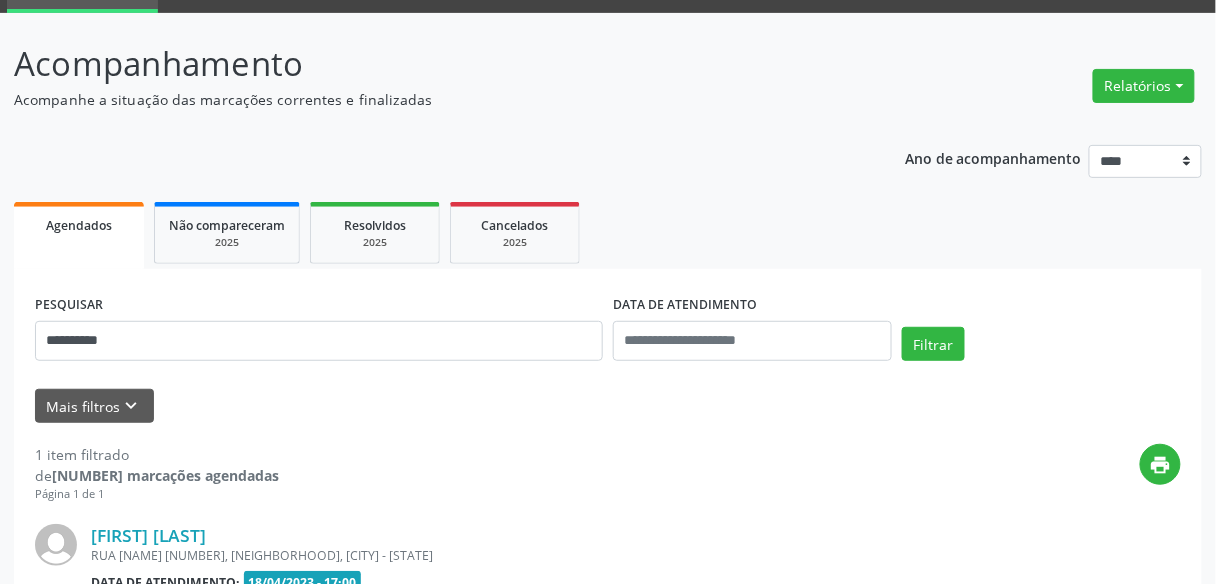 scroll, scrollTop: 337, scrollLeft: 0, axis: vertical 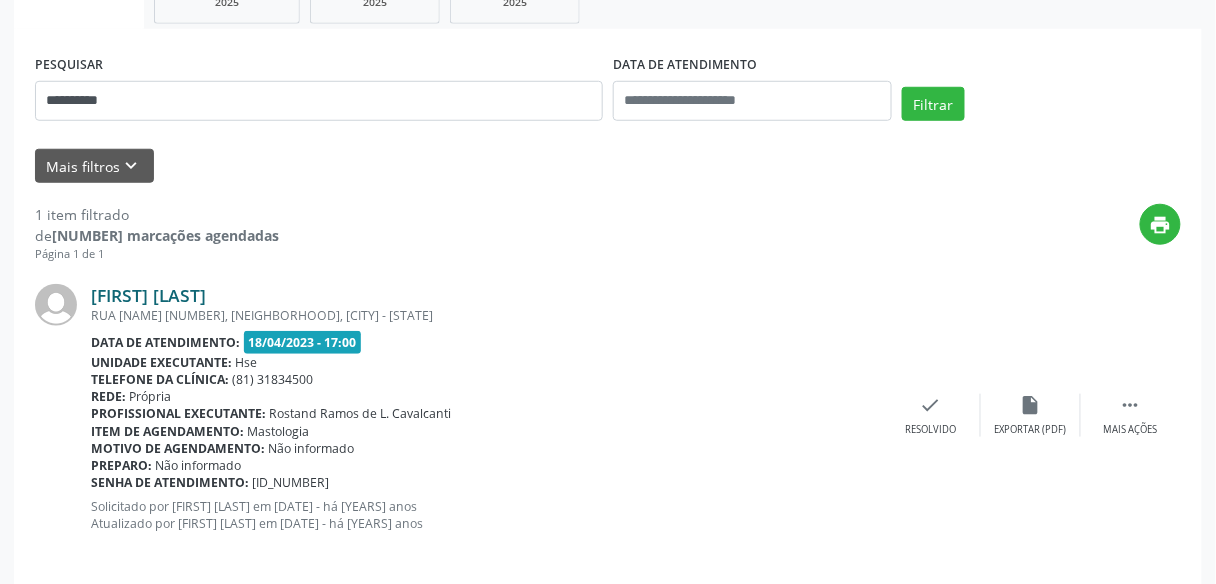click on "[FIRST] [LAST]" at bounding box center [148, 295] 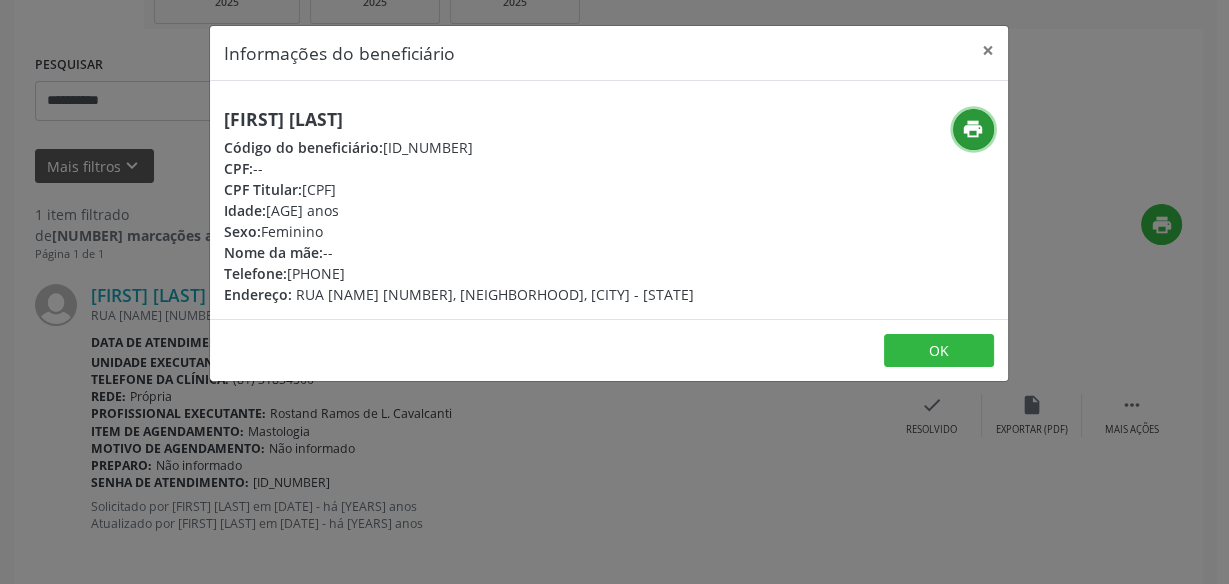 click on "print" at bounding box center (973, 129) 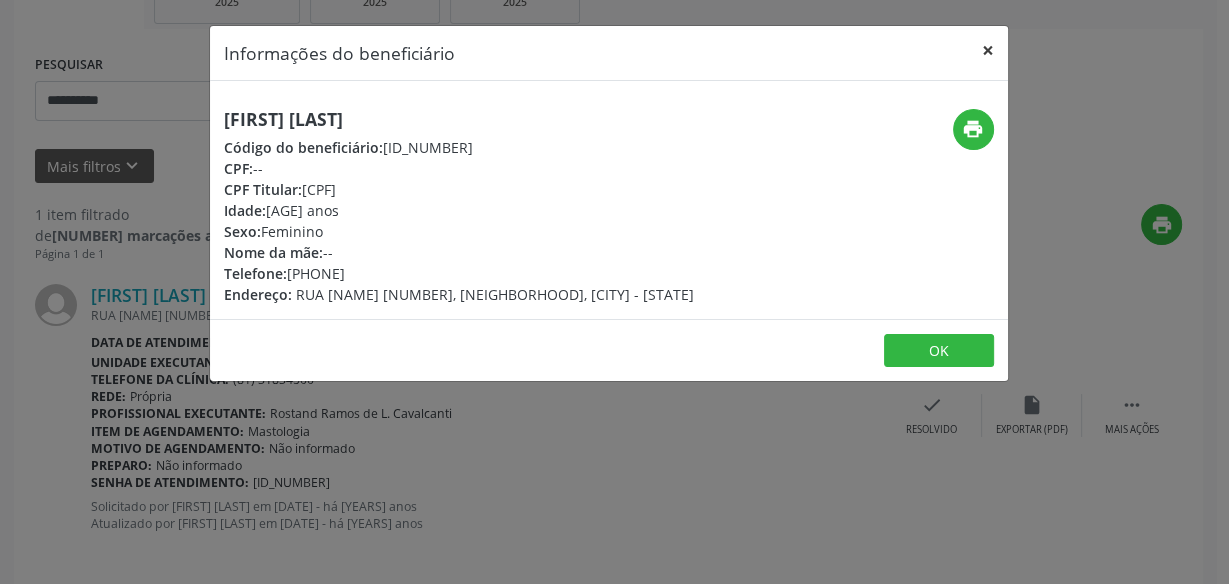 drag, startPoint x: 984, startPoint y: 44, endPoint x: 916, endPoint y: 398, distance: 360.47192 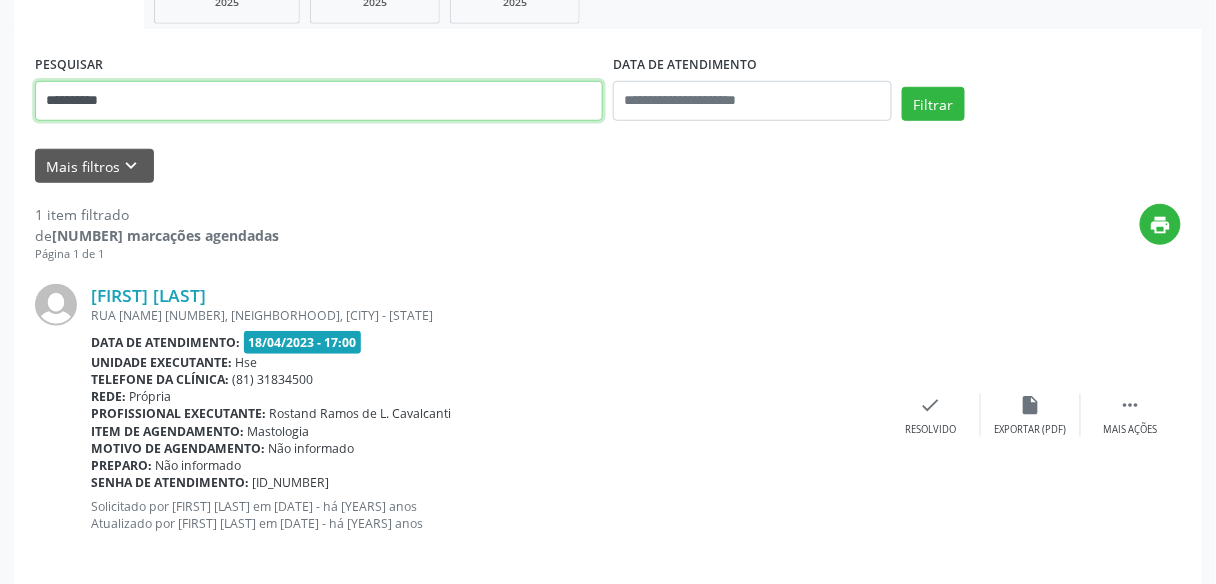 click on "**********" at bounding box center (608, 188) 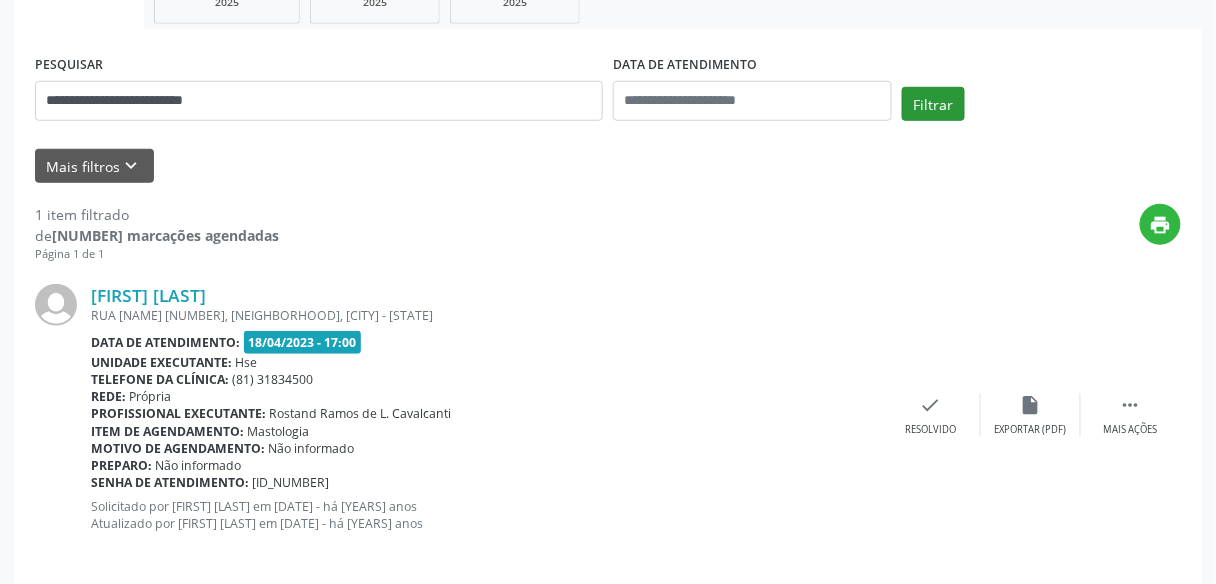 click on "Filtrar" at bounding box center [1041, 111] 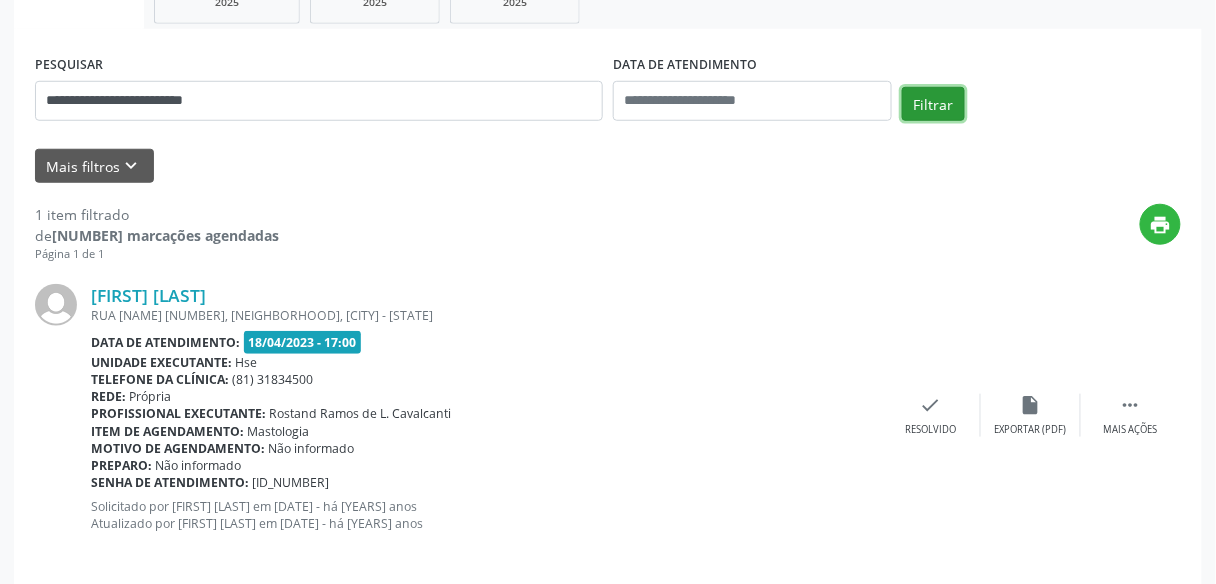 click on "Filtrar" at bounding box center (933, 104) 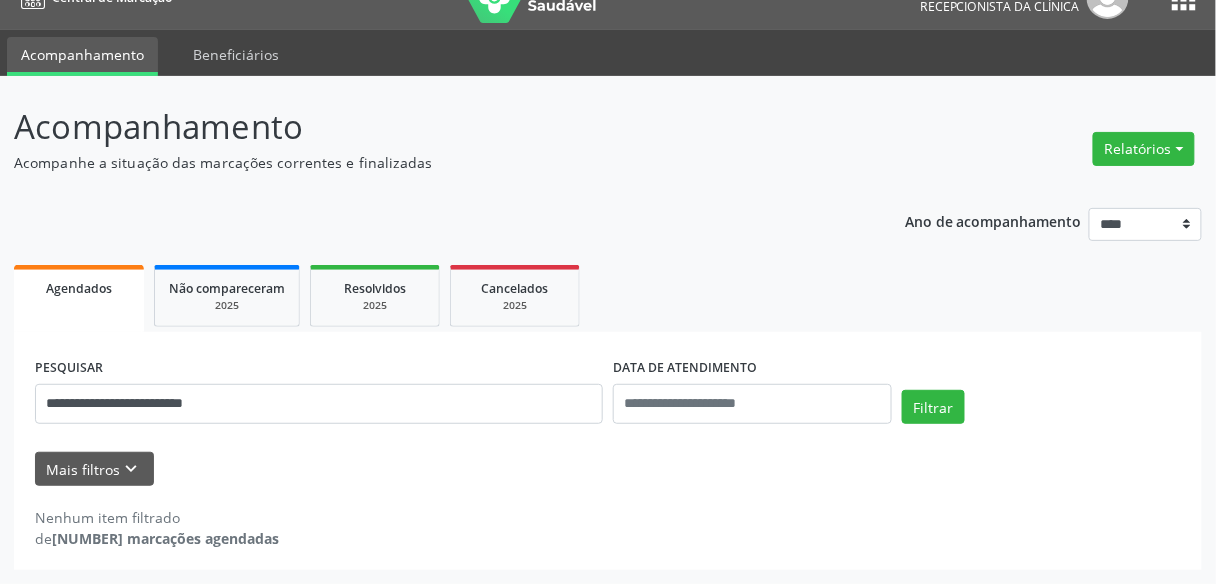 scroll, scrollTop: 33, scrollLeft: 0, axis: vertical 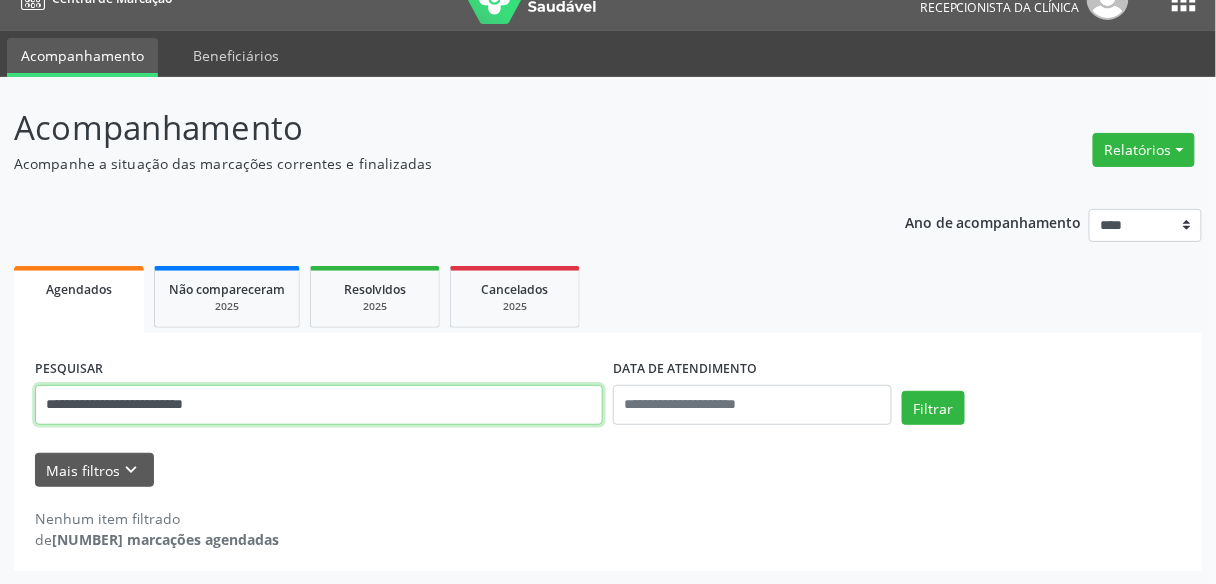 drag, startPoint x: 279, startPoint y: 407, endPoint x: 0, endPoint y: 374, distance: 280.94482 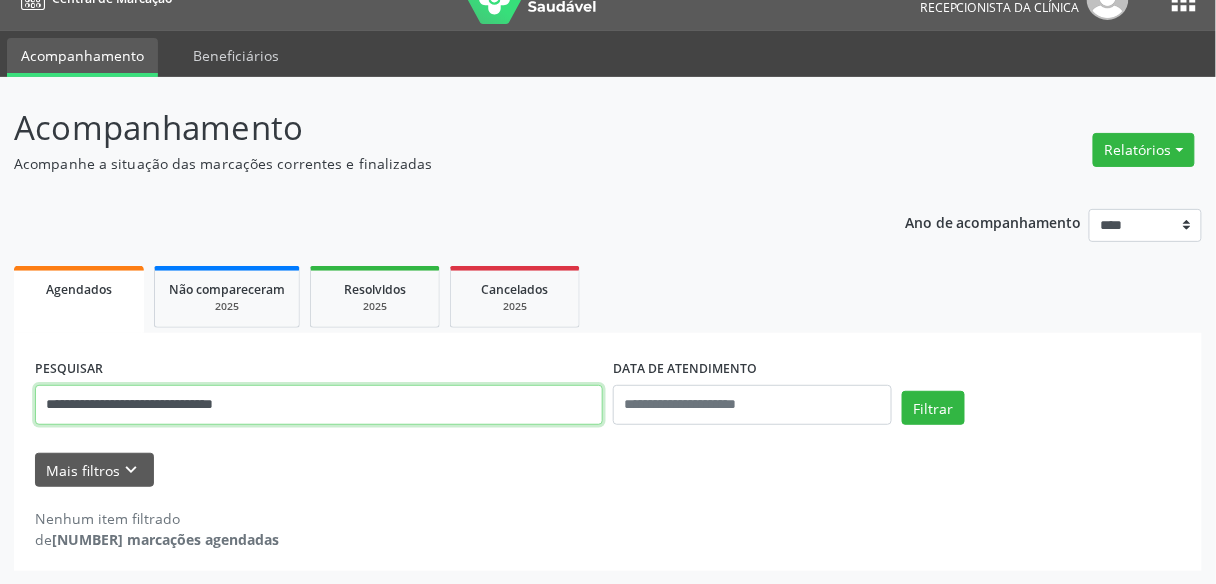 click on "Filtrar" at bounding box center [933, 408] 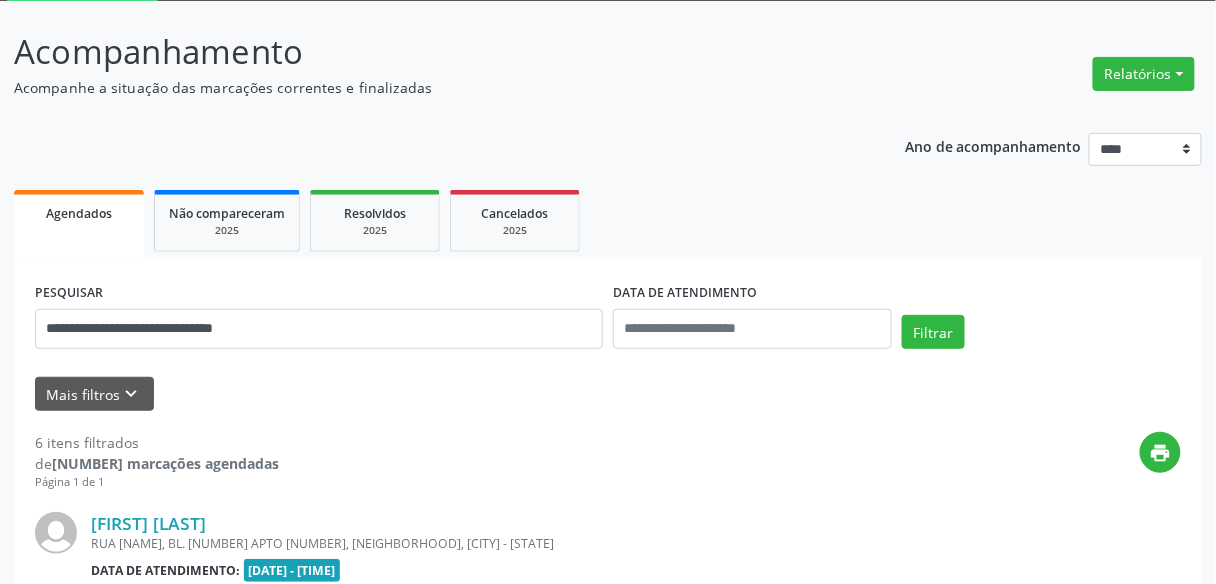 scroll, scrollTop: 353, scrollLeft: 0, axis: vertical 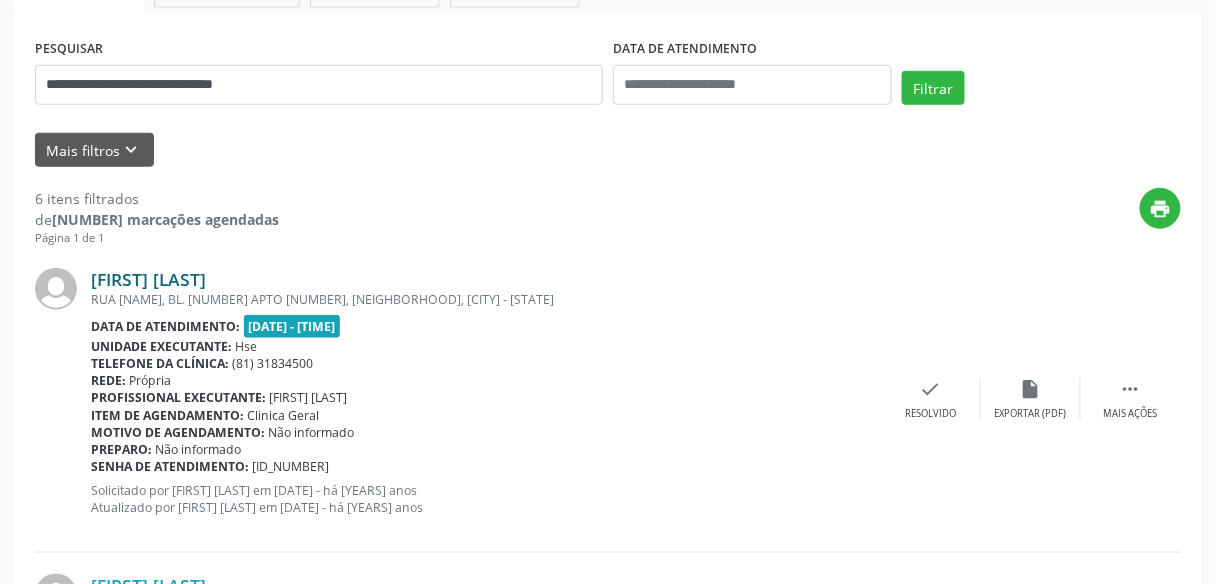 click on "[FIRST] [LAST]" at bounding box center [148, 279] 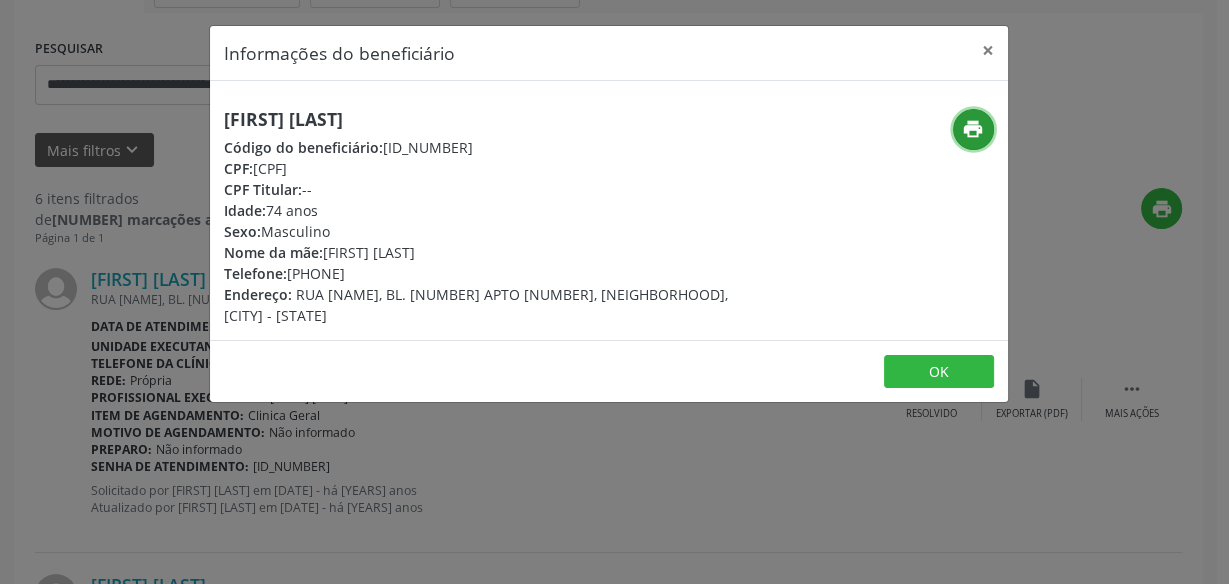 click on "print" at bounding box center (973, 129) 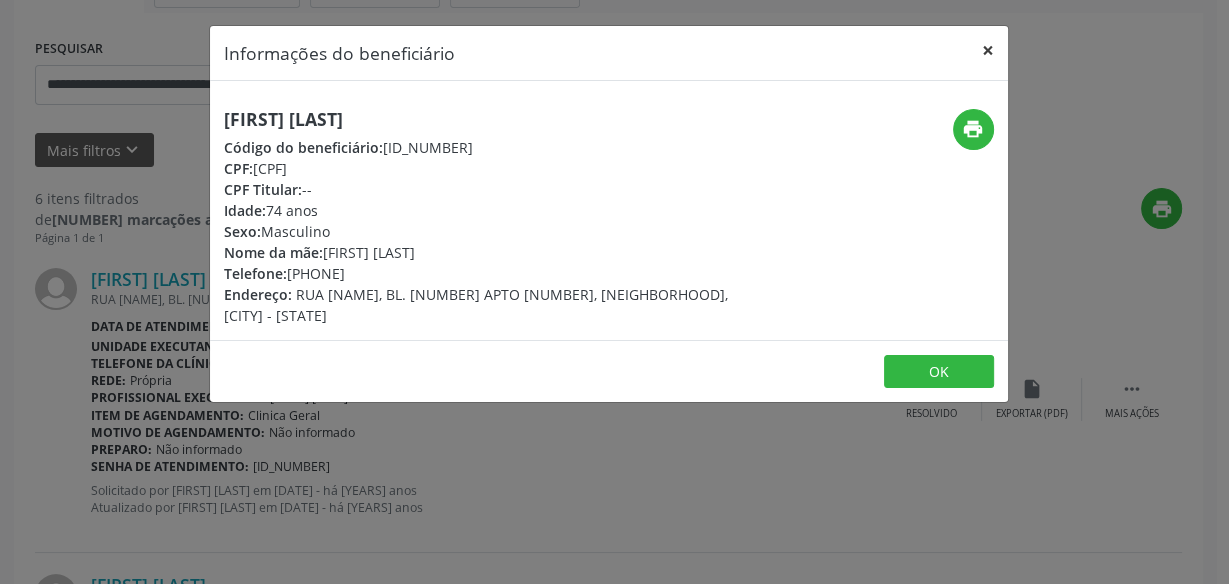 click on "×" at bounding box center (988, 50) 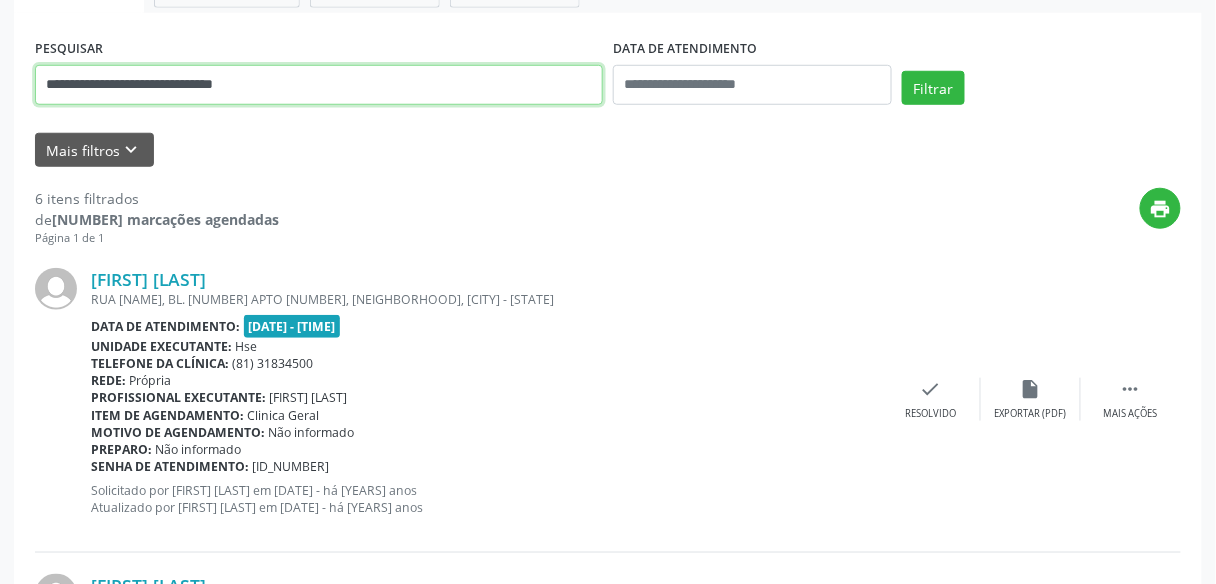 drag, startPoint x: 288, startPoint y: 86, endPoint x: 24, endPoint y: 86, distance: 264 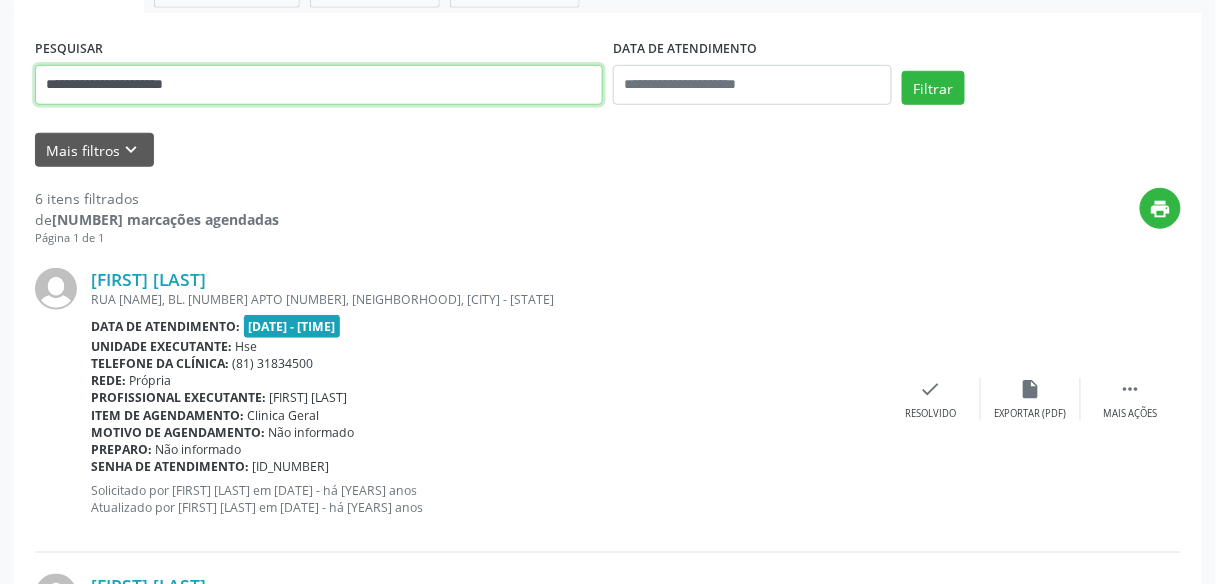click on "Filtrar" at bounding box center (933, 88) 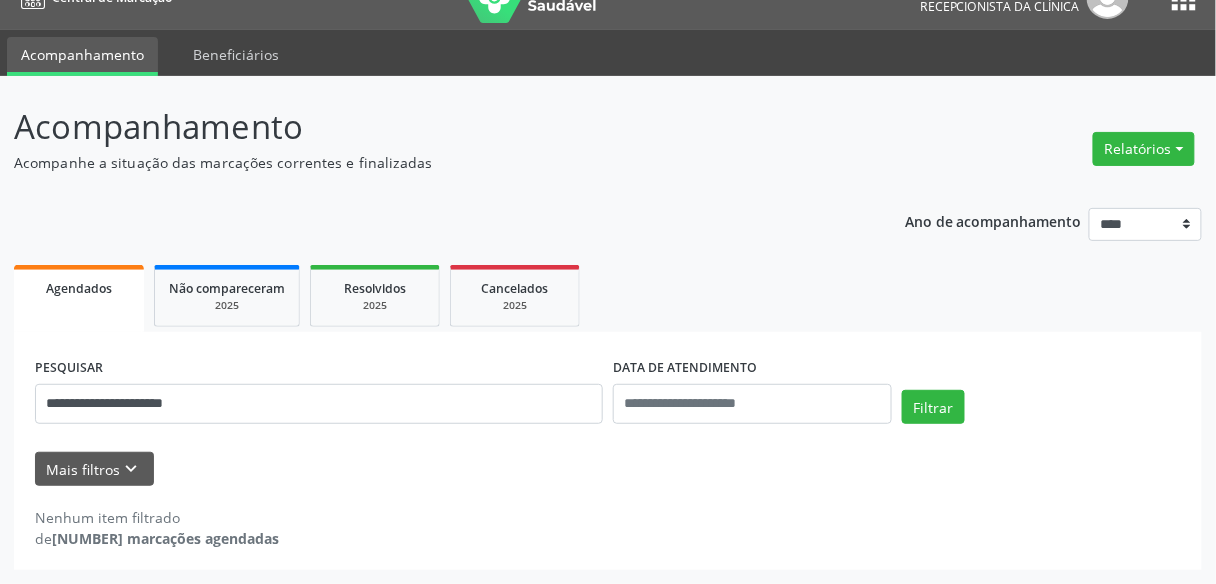 scroll, scrollTop: 33, scrollLeft: 0, axis: vertical 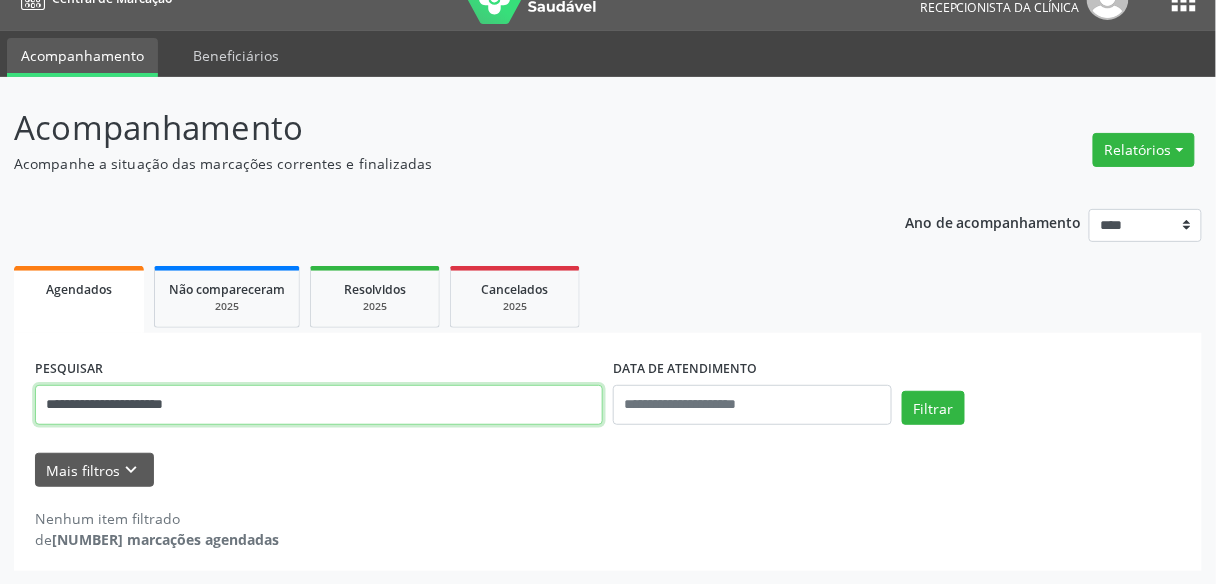 drag, startPoint x: 220, startPoint y: 408, endPoint x: 0, endPoint y: 368, distance: 223.6068 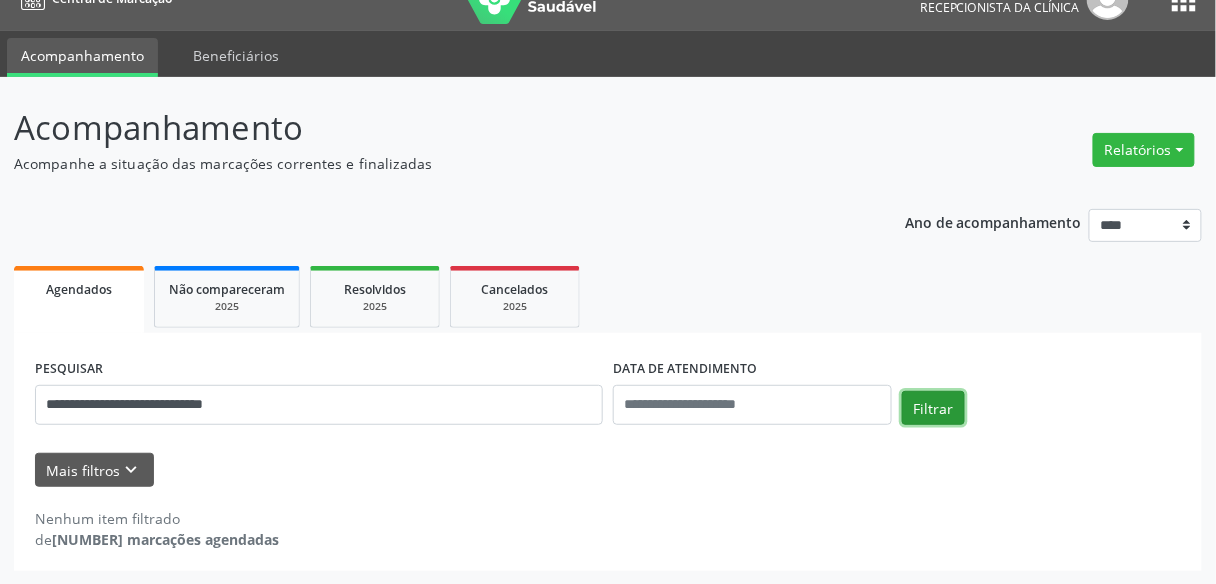 click on "Filtrar" at bounding box center [933, 408] 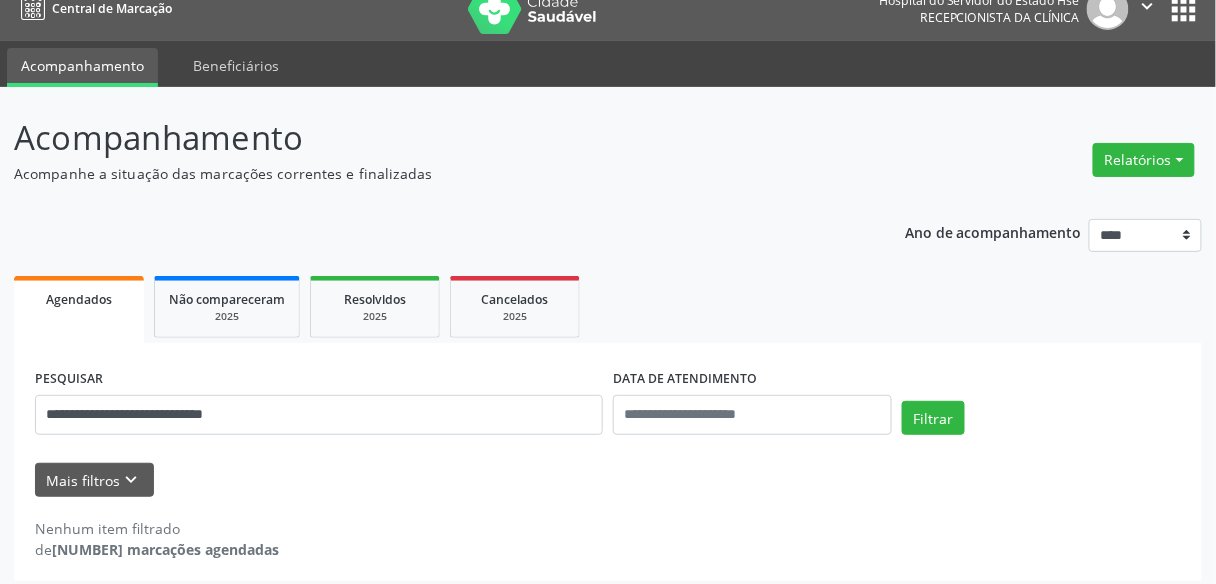 scroll, scrollTop: 33, scrollLeft: 0, axis: vertical 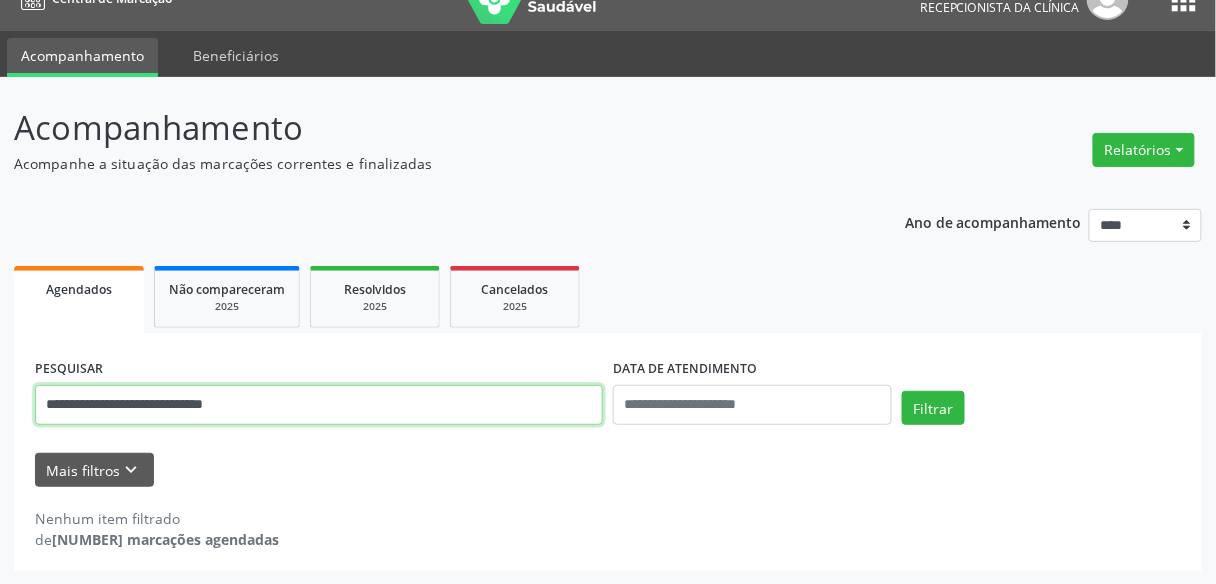 drag, startPoint x: 305, startPoint y: 402, endPoint x: 0, endPoint y: 374, distance: 306.28256 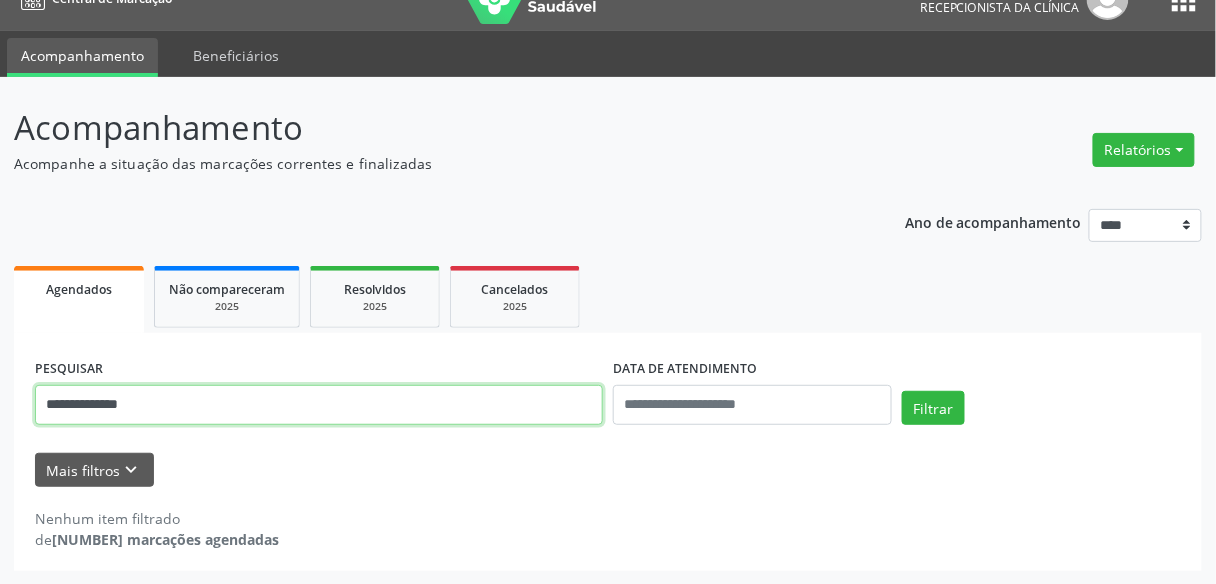 click on "Filtrar" at bounding box center (933, 408) 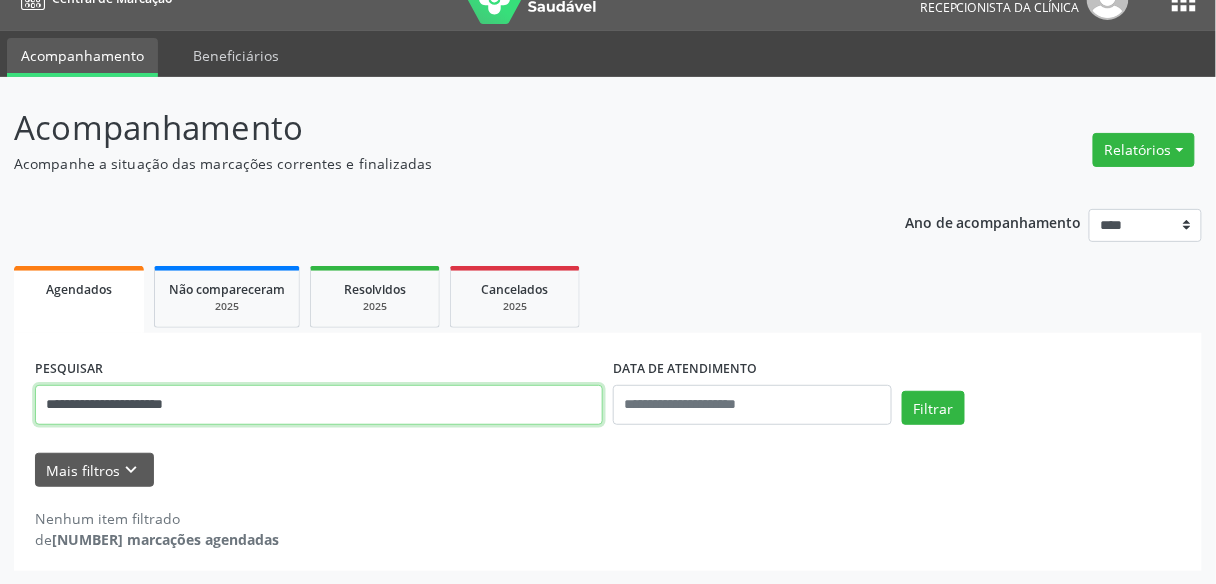 click on "Filtrar" at bounding box center (933, 408) 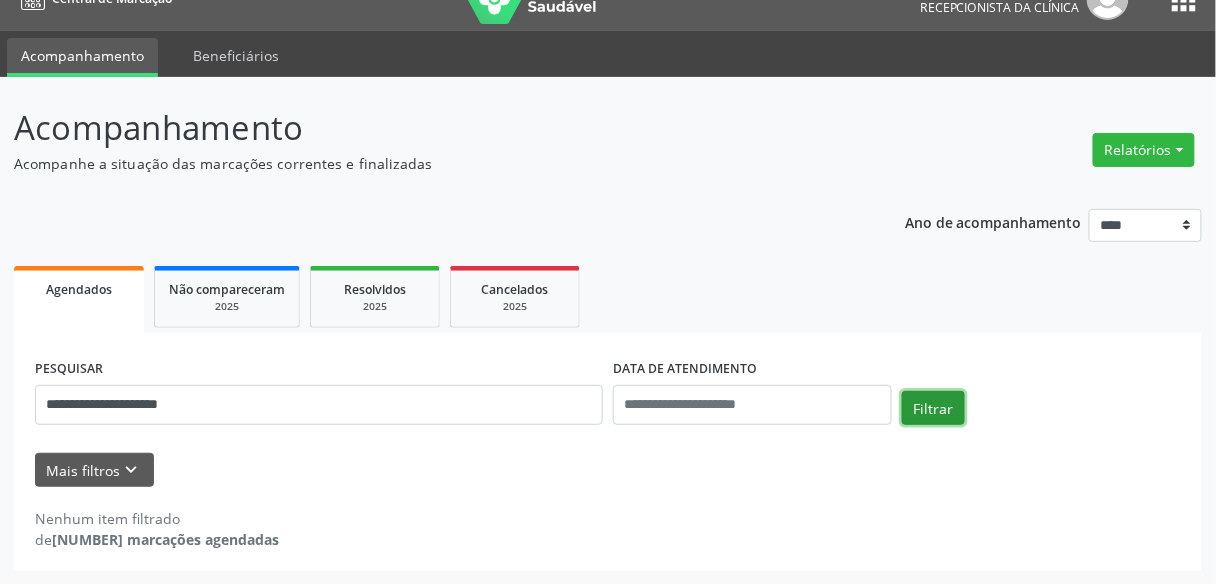 click on "Filtrar" at bounding box center [933, 408] 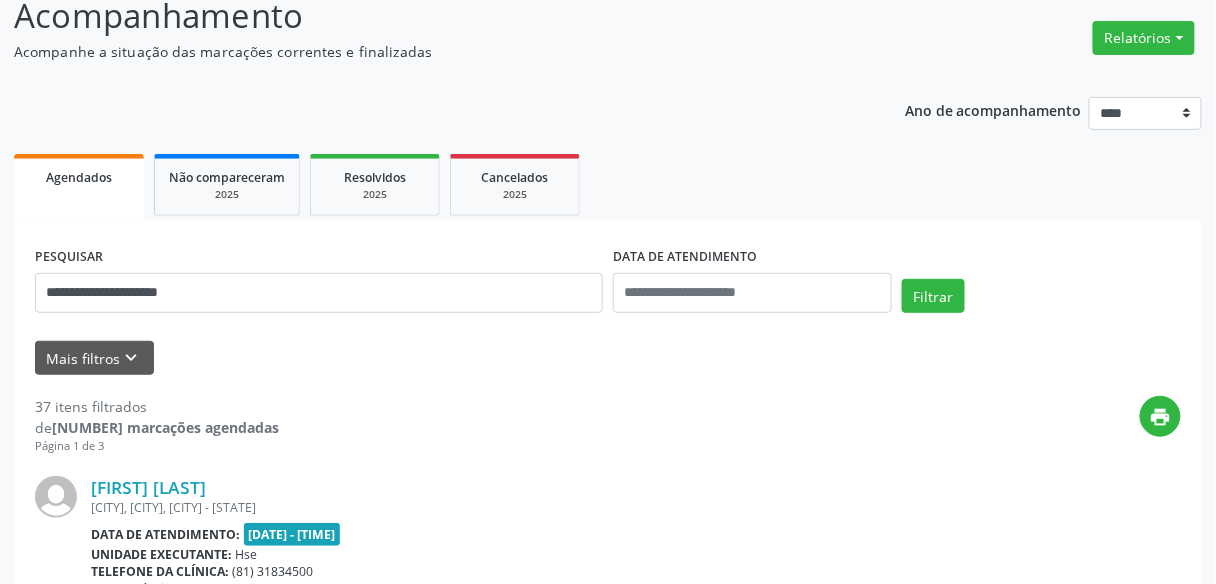 scroll, scrollTop: 353, scrollLeft: 0, axis: vertical 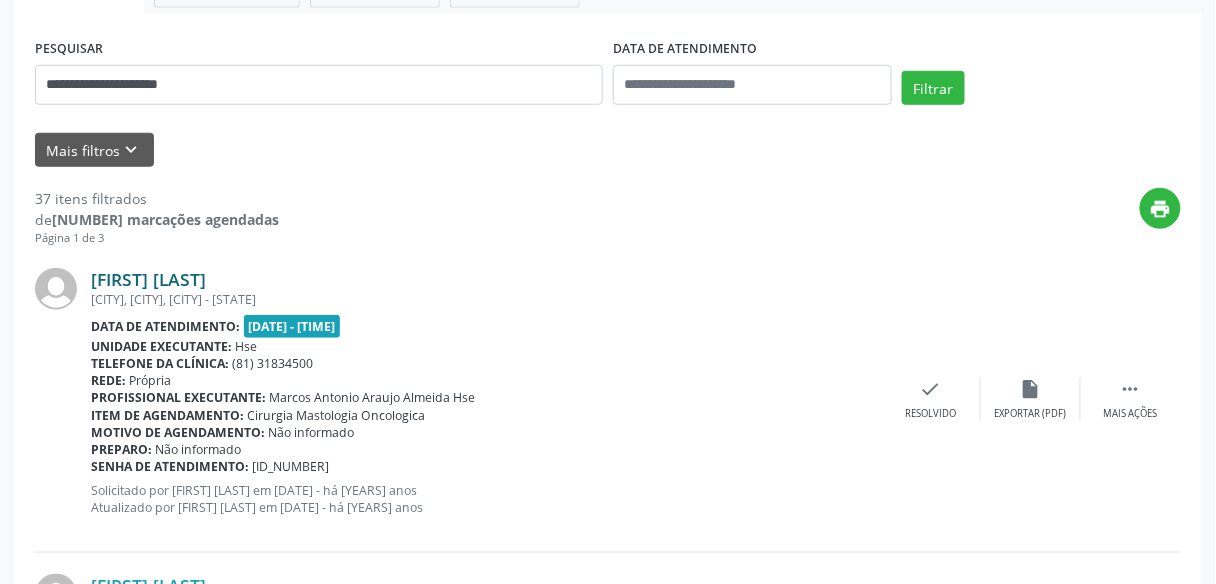 click on "[FIRST] [LAST]" at bounding box center (148, 279) 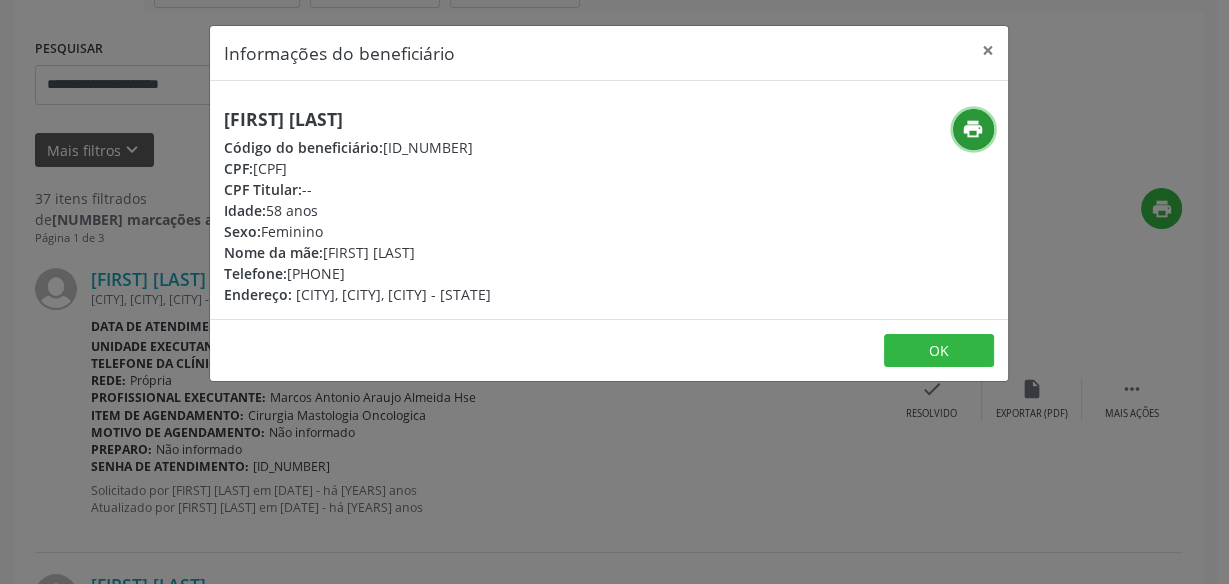 click on "print" at bounding box center [973, 129] 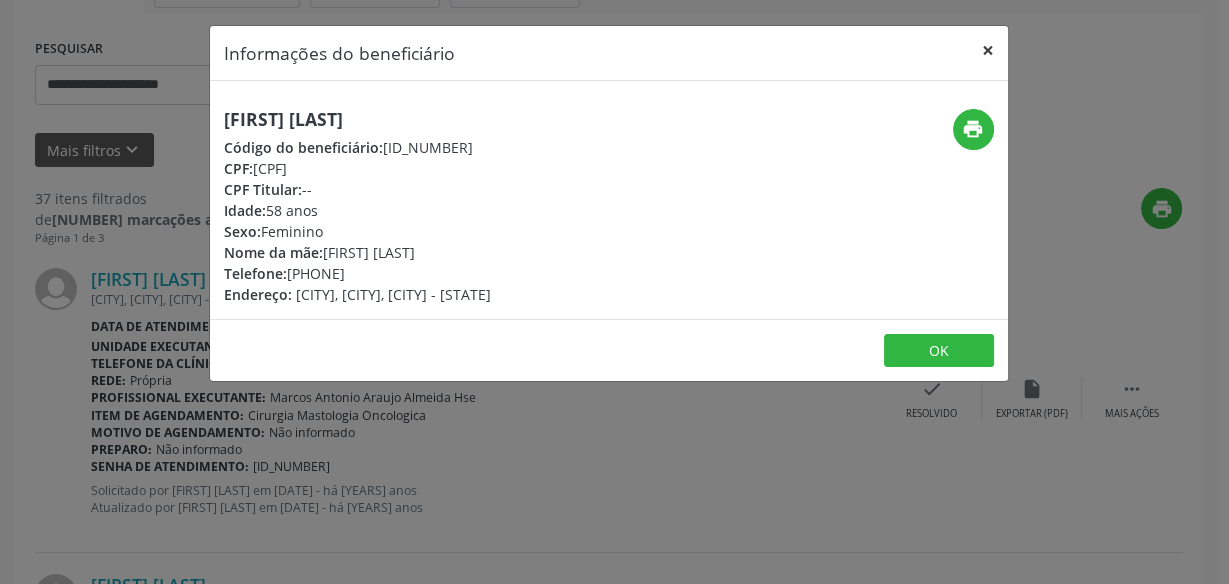 click on "×" at bounding box center [988, 50] 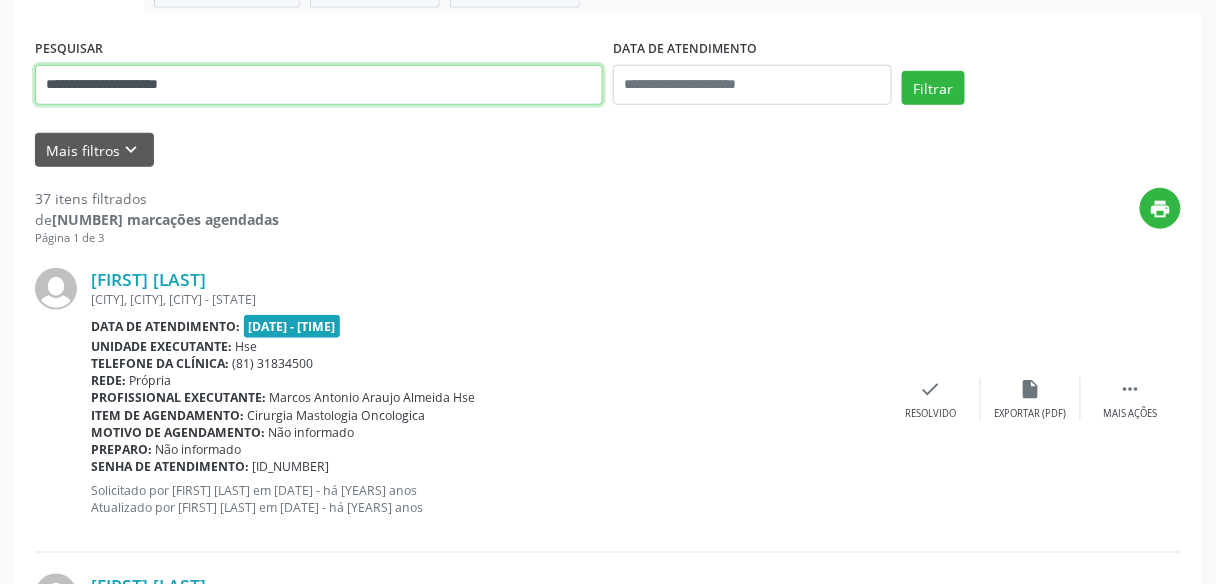 drag, startPoint x: 243, startPoint y: 85, endPoint x: 0, endPoint y: 43, distance: 246.60292 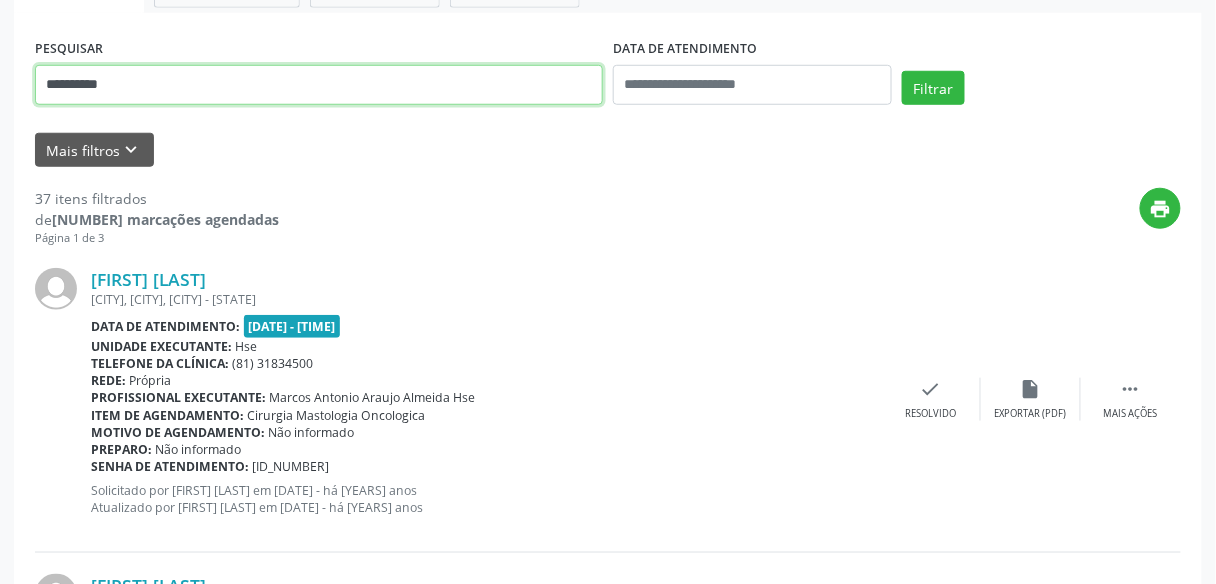 click on "Filtrar" at bounding box center [933, 88] 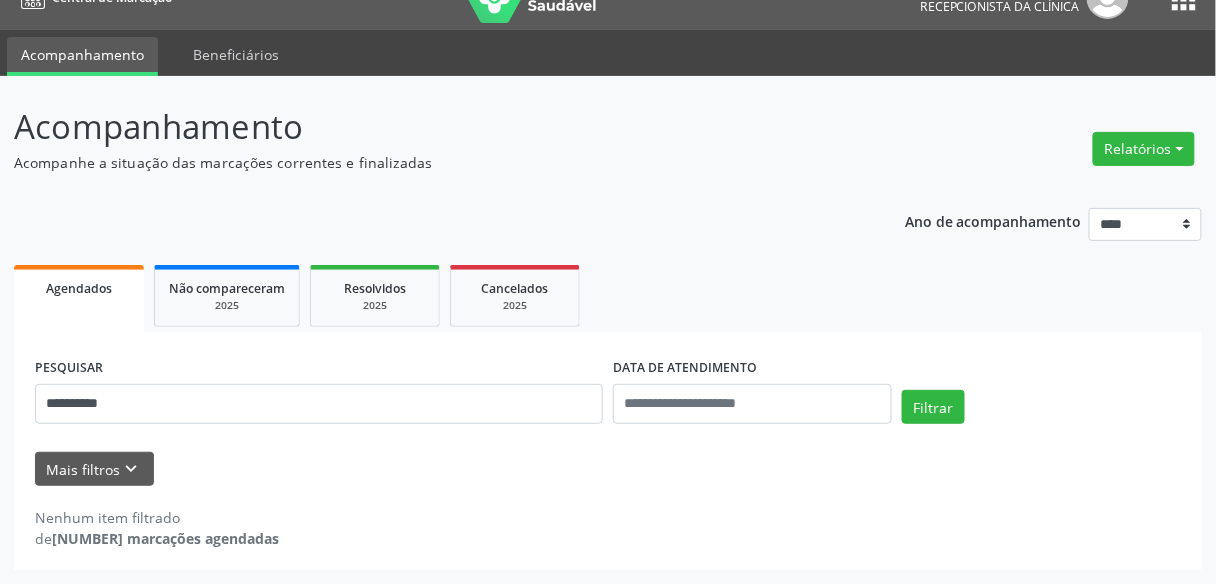 scroll, scrollTop: 33, scrollLeft: 0, axis: vertical 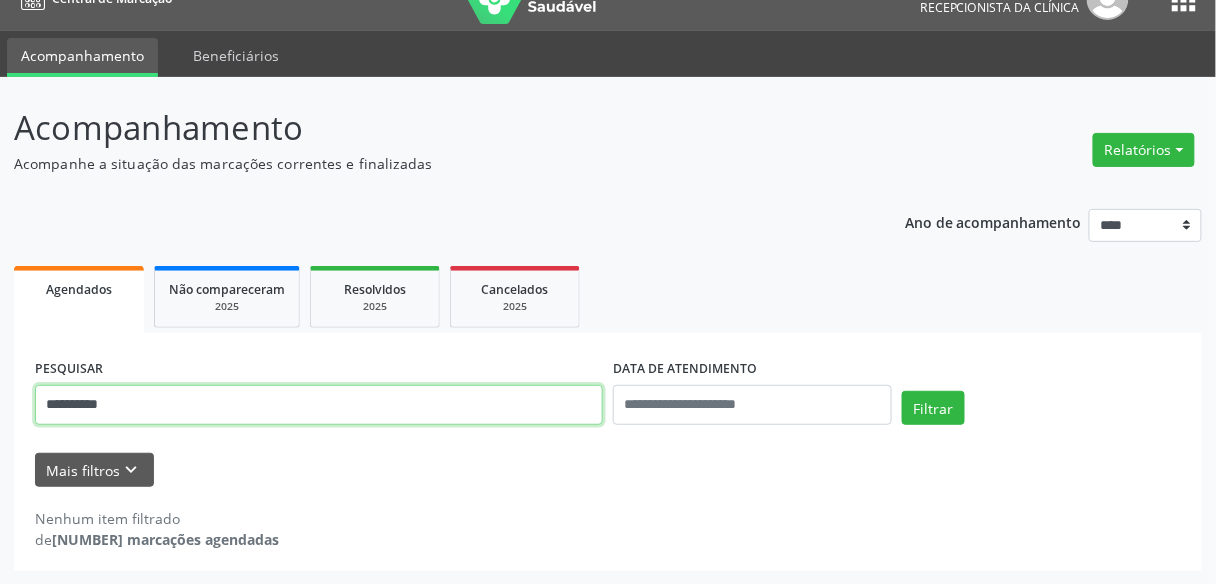 drag, startPoint x: 142, startPoint y: 400, endPoint x: 0, endPoint y: 411, distance: 142.42542 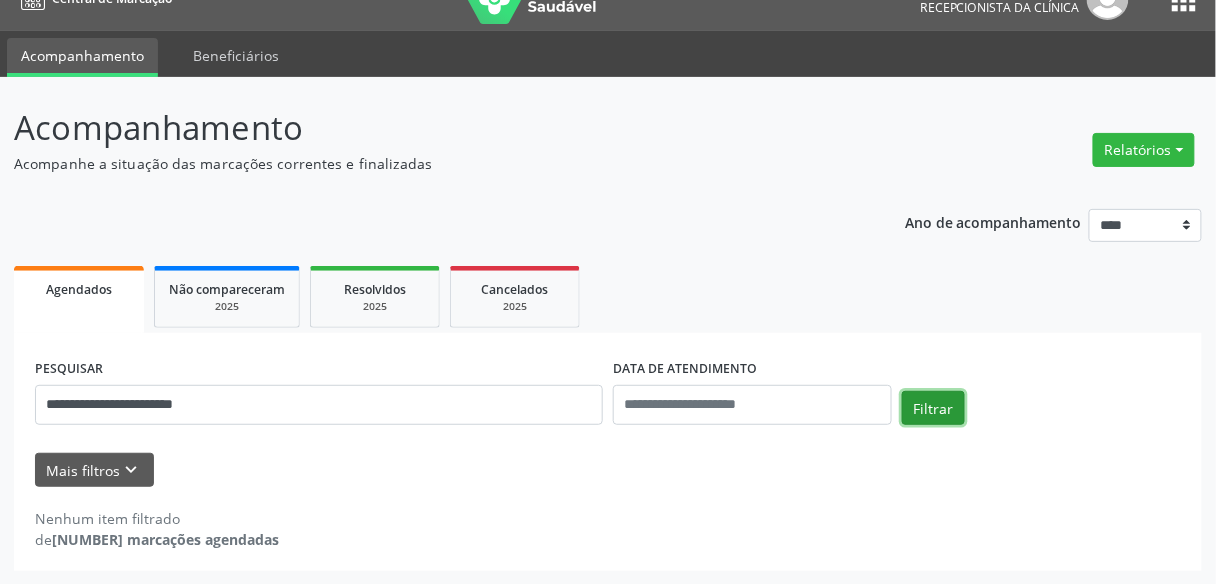click on "Filtrar" at bounding box center (933, 408) 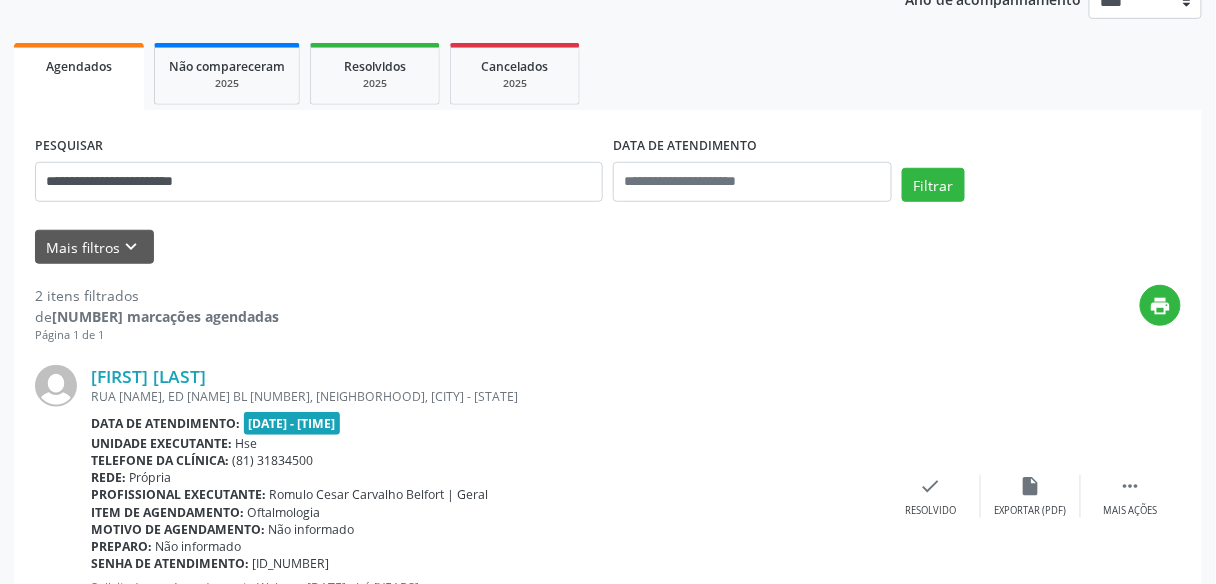 scroll, scrollTop: 353, scrollLeft: 0, axis: vertical 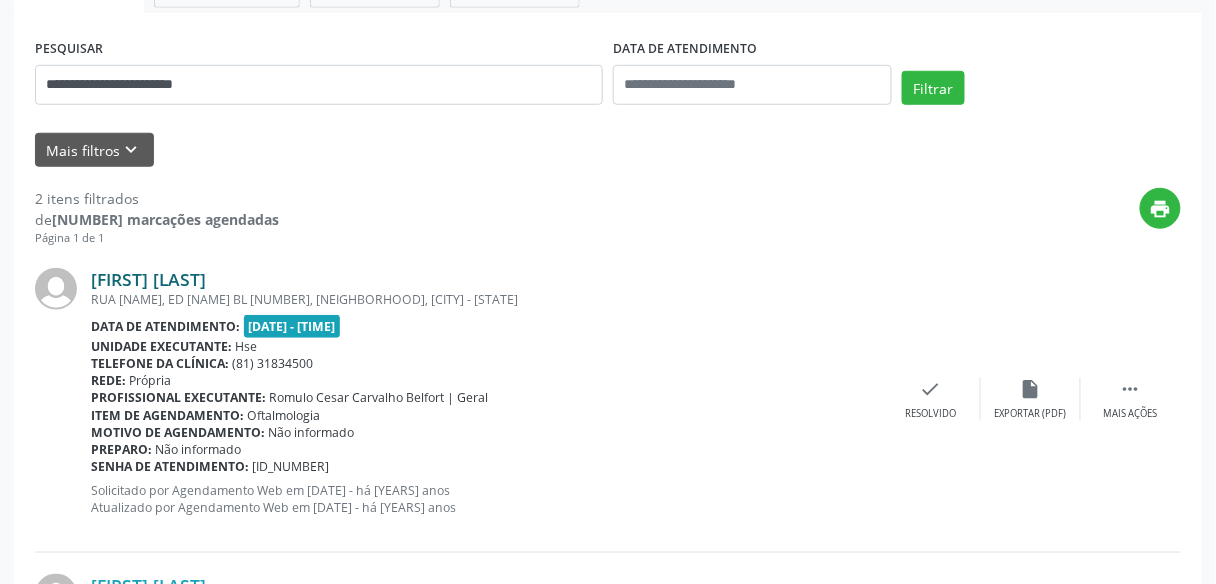 click on "[FIRST] [LAST]" at bounding box center (148, 279) 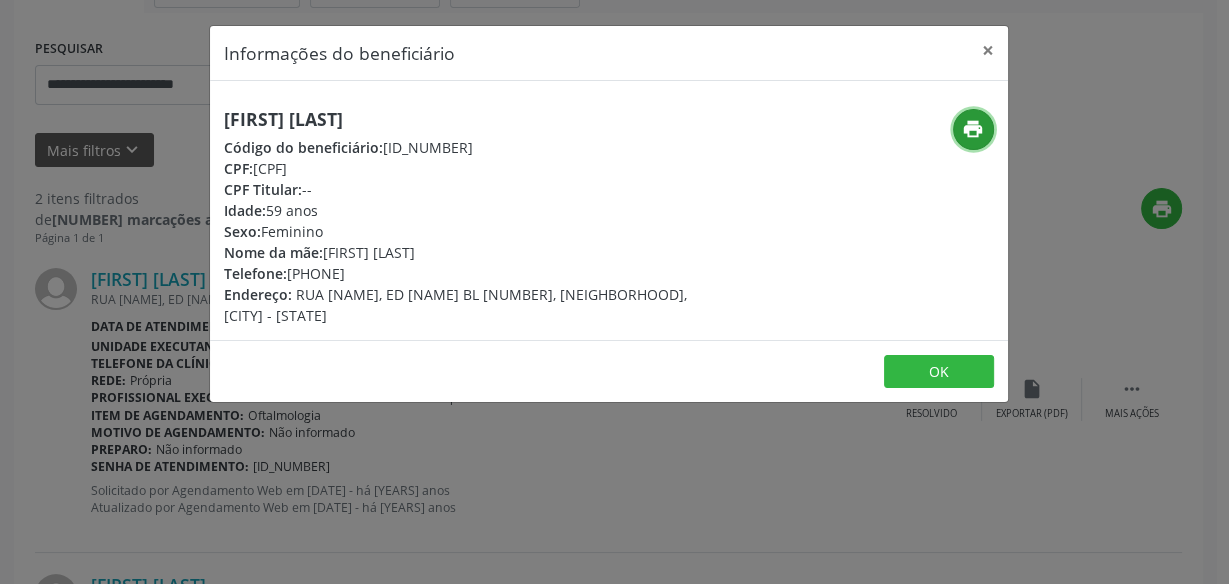 click on "print" at bounding box center (973, 129) 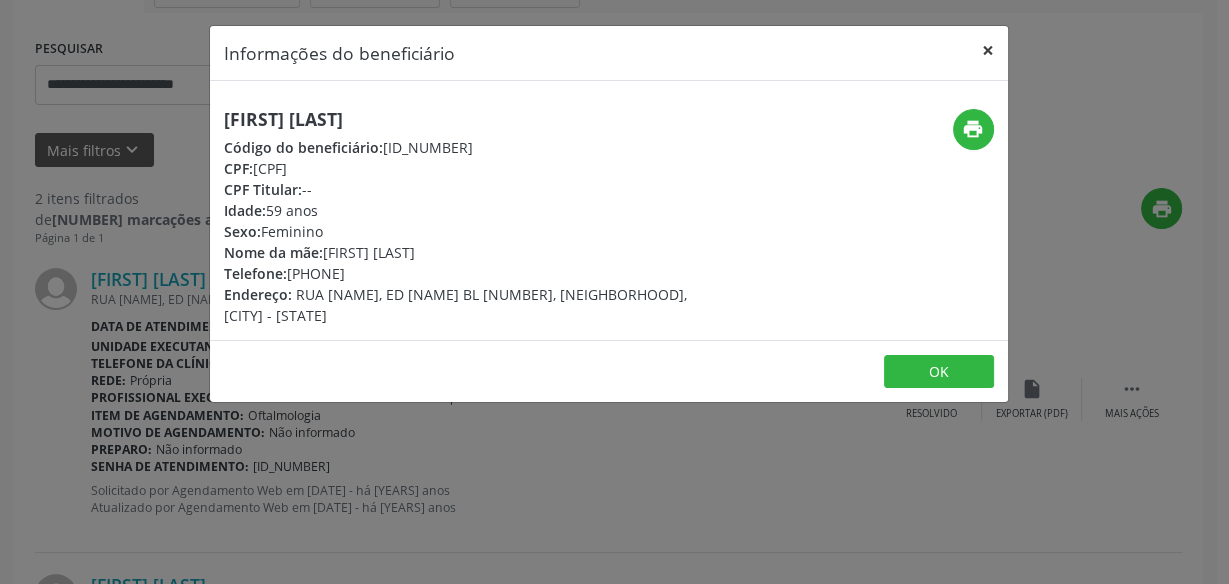 drag, startPoint x: 988, startPoint y: 47, endPoint x: 309, endPoint y: 187, distance: 693.2828 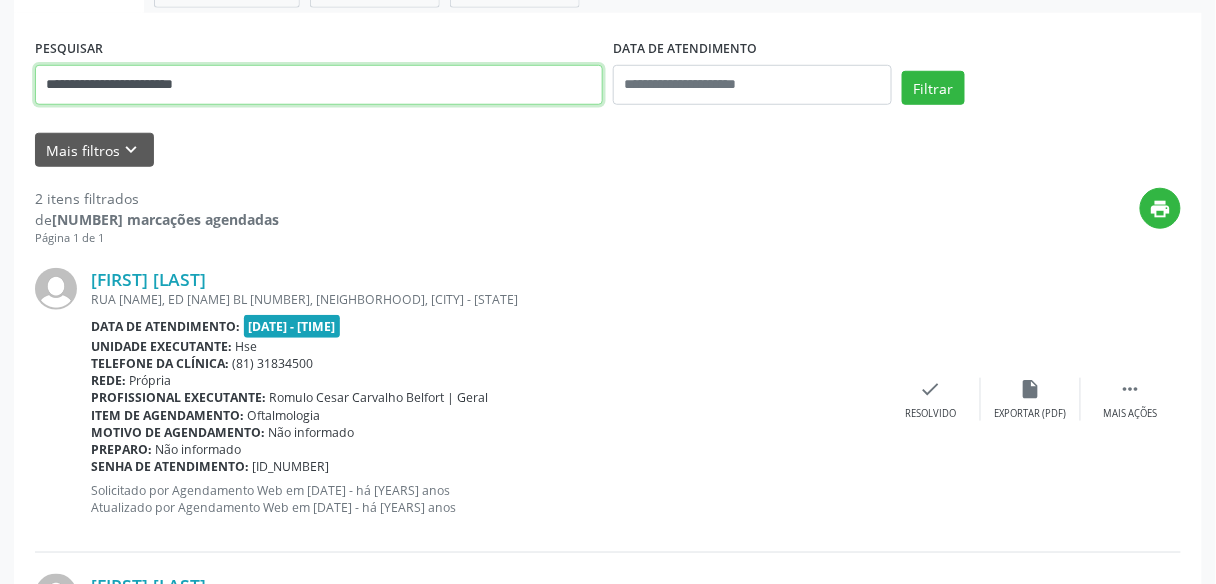 drag, startPoint x: 186, startPoint y: 104, endPoint x: 0, endPoint y: 65, distance: 190.04474 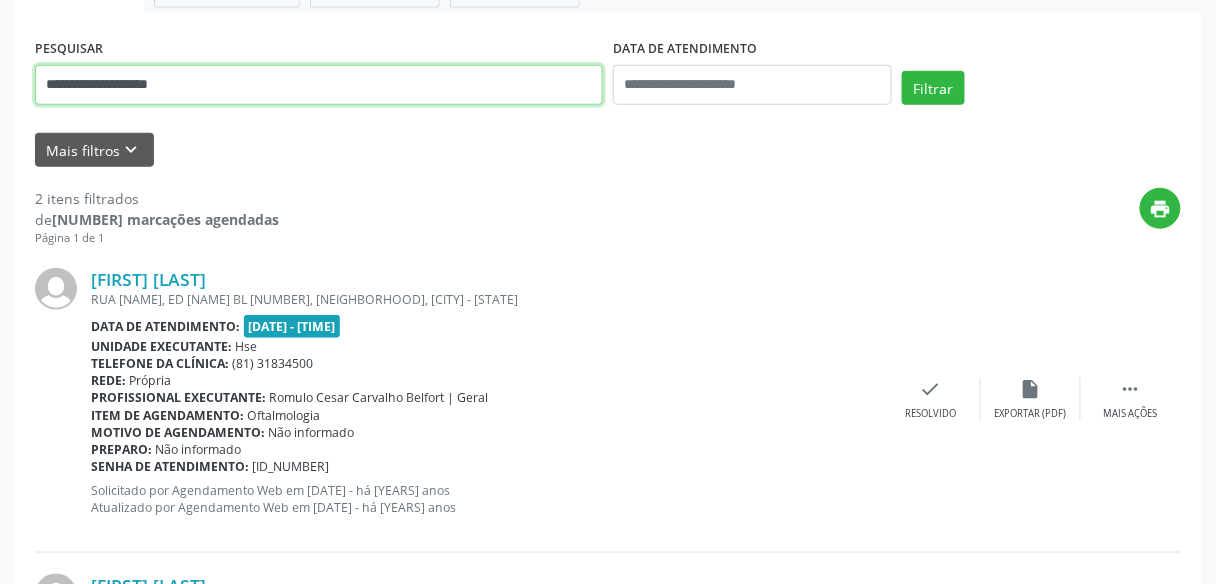 click on "Filtrar" at bounding box center (933, 88) 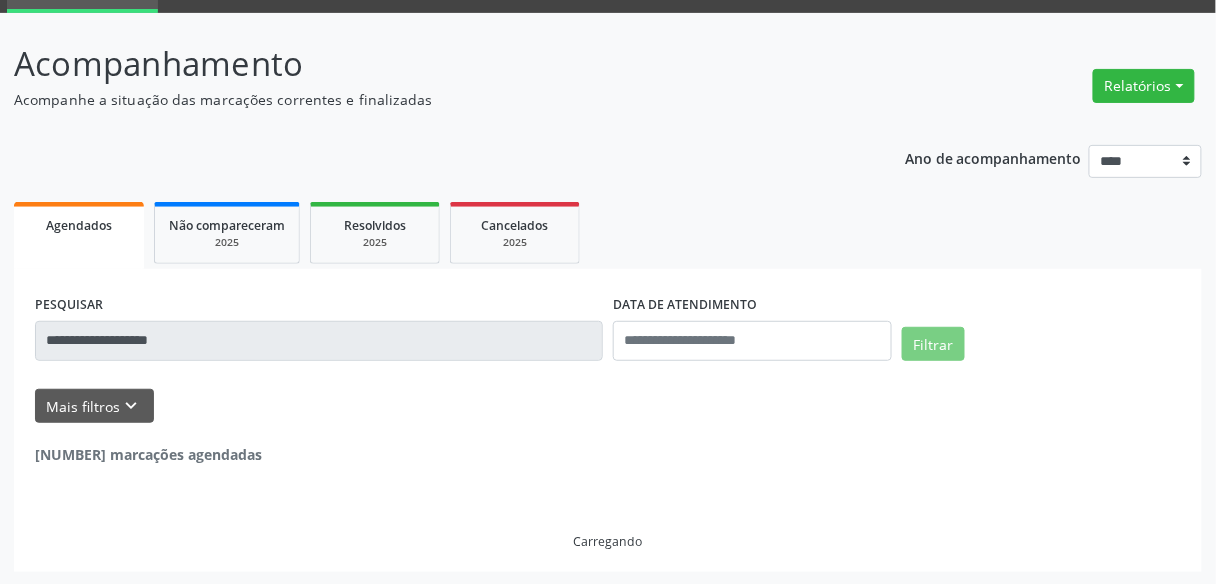 scroll, scrollTop: 33, scrollLeft: 0, axis: vertical 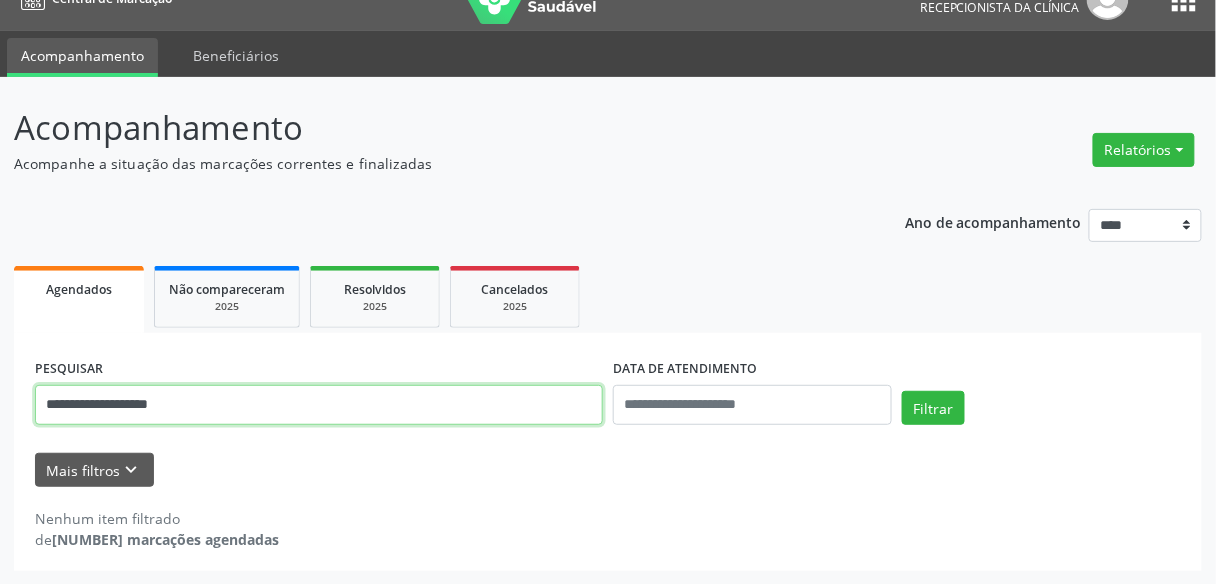 click on "**********" at bounding box center [608, 331] 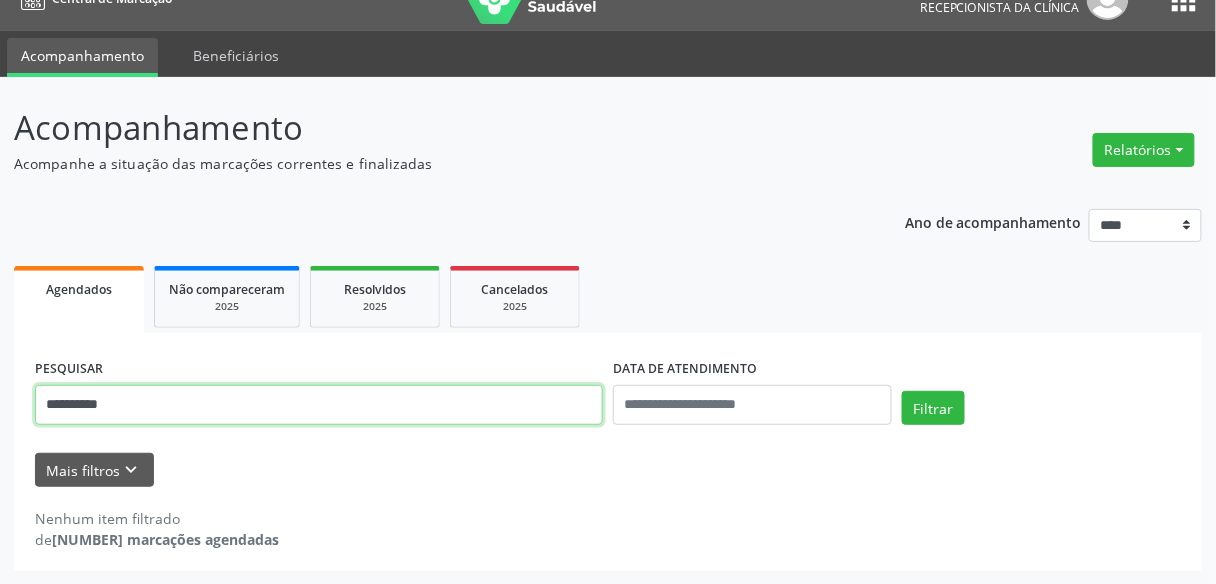 click on "Filtrar" at bounding box center (933, 408) 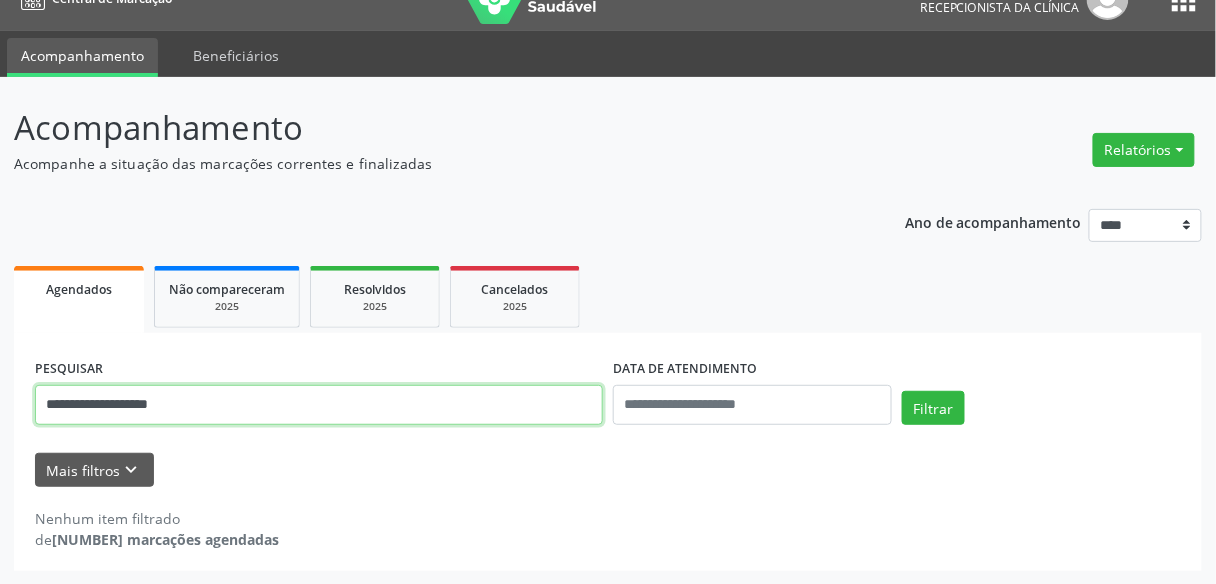 click on "Filtrar" at bounding box center [933, 408] 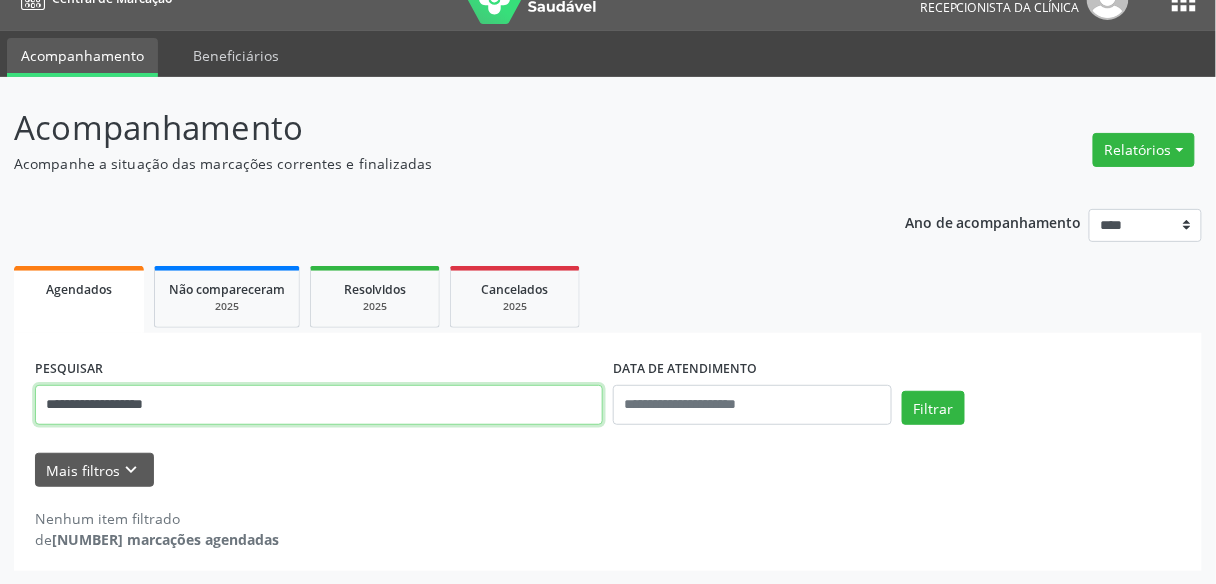 type on "**********" 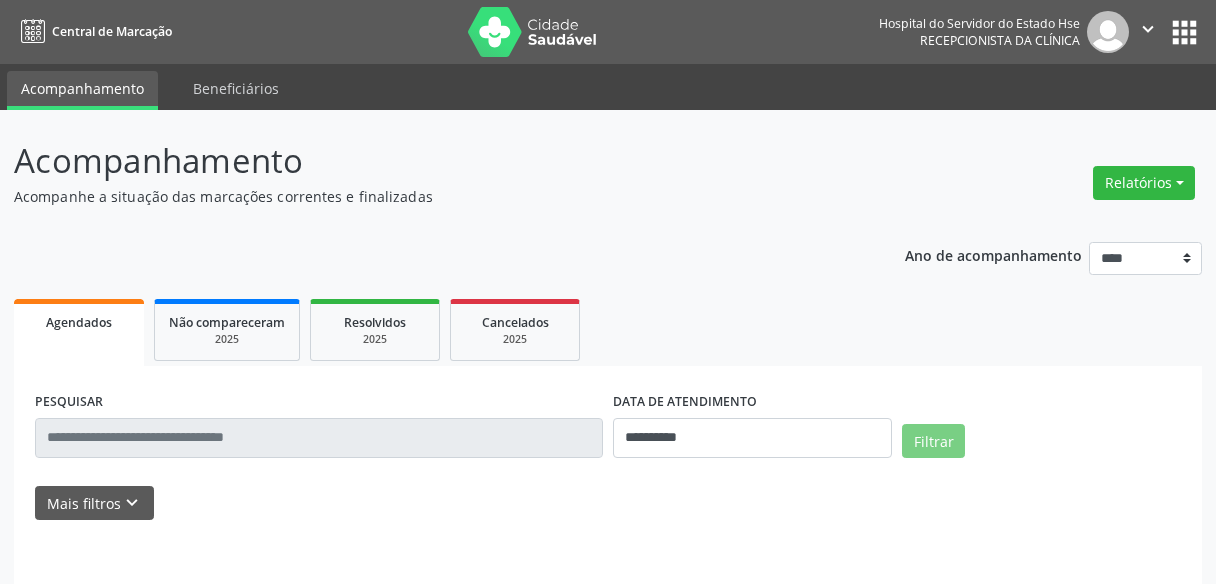 scroll, scrollTop: 0, scrollLeft: 0, axis: both 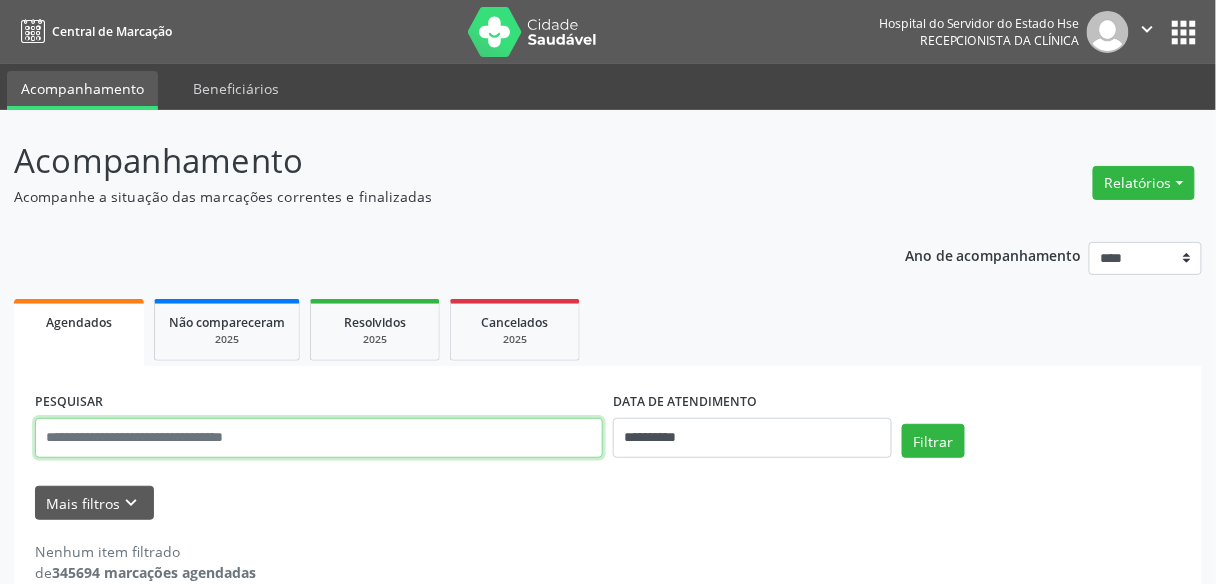 click at bounding box center [319, 438] 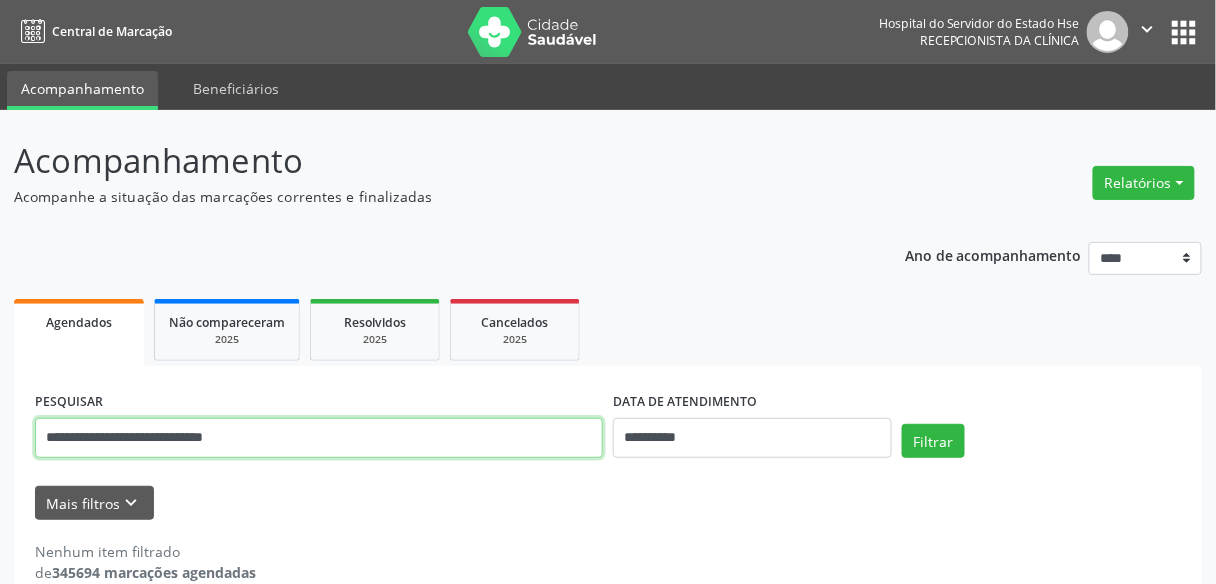 type on "**********" 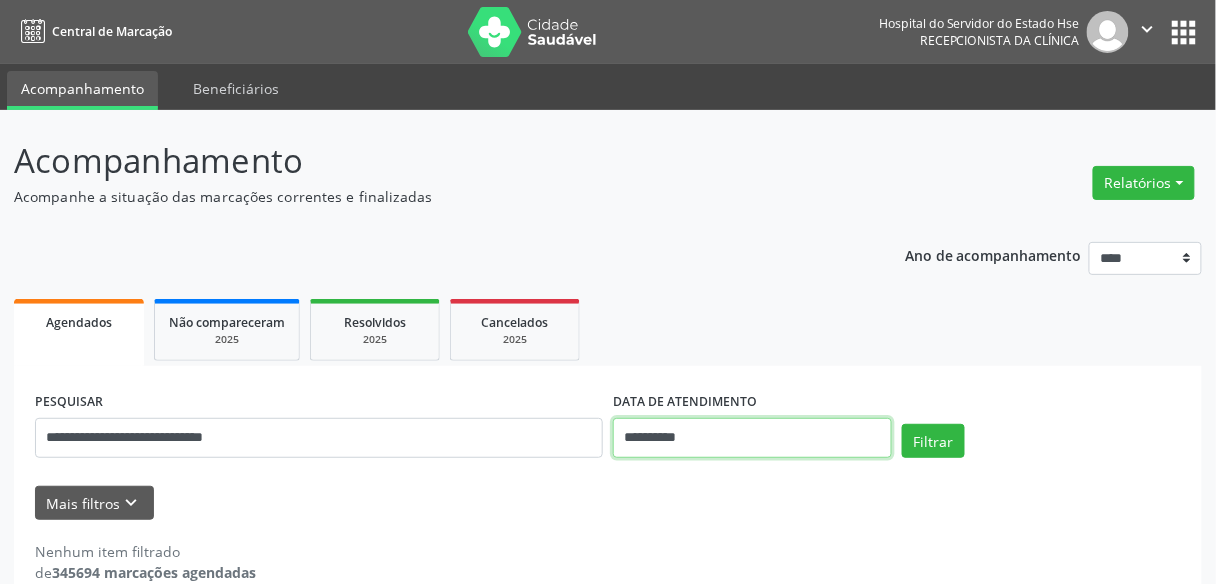 click on "**********" at bounding box center [752, 438] 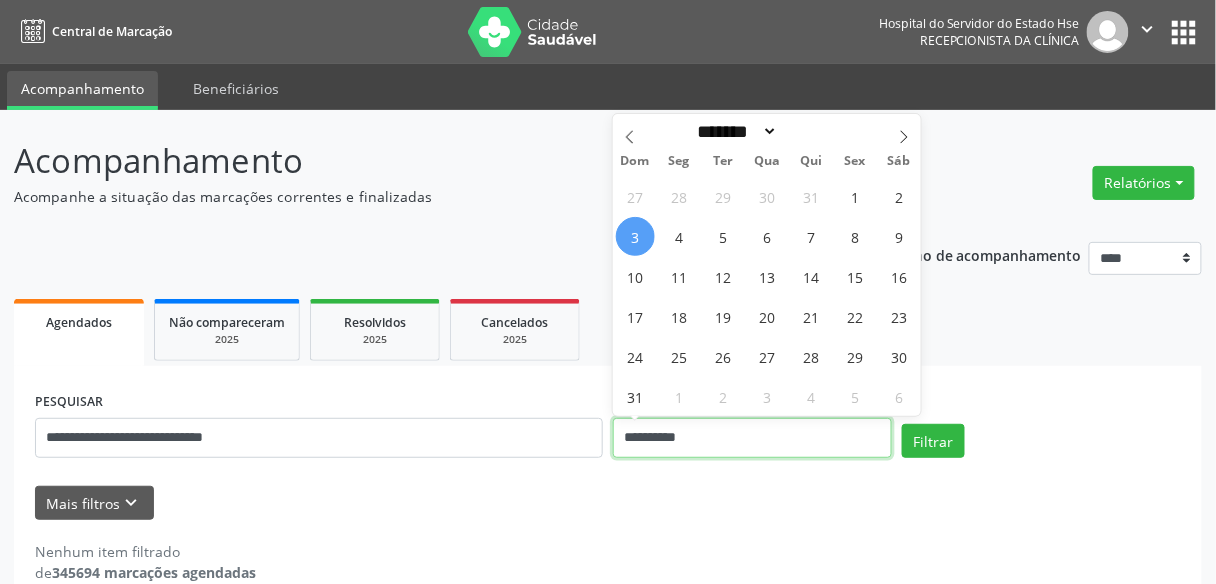 type 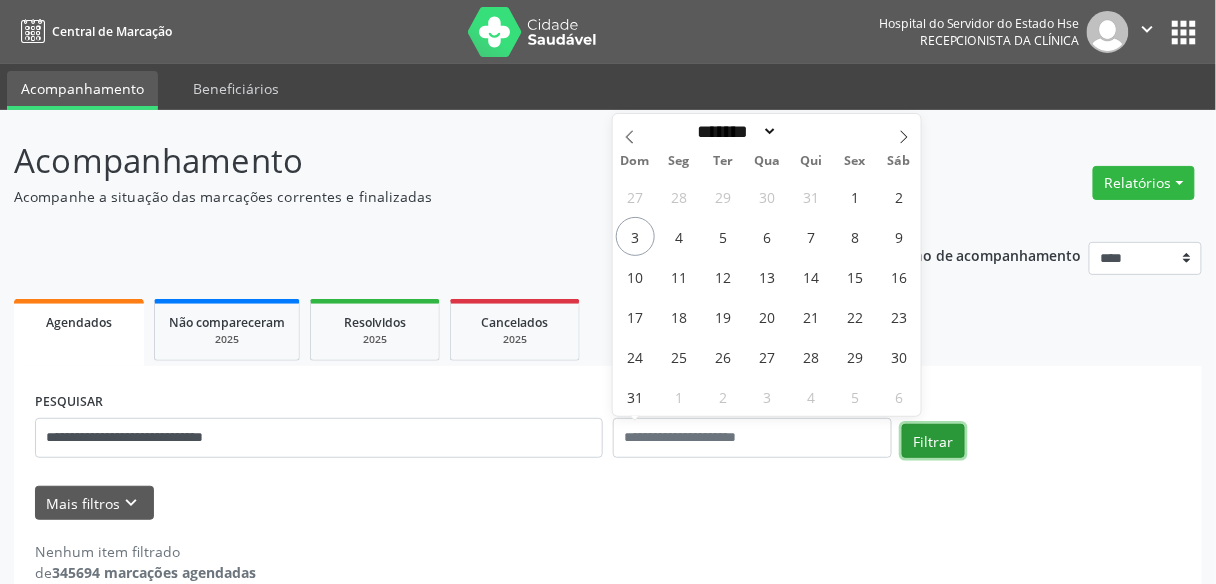 click on "Filtrar" at bounding box center (933, 441) 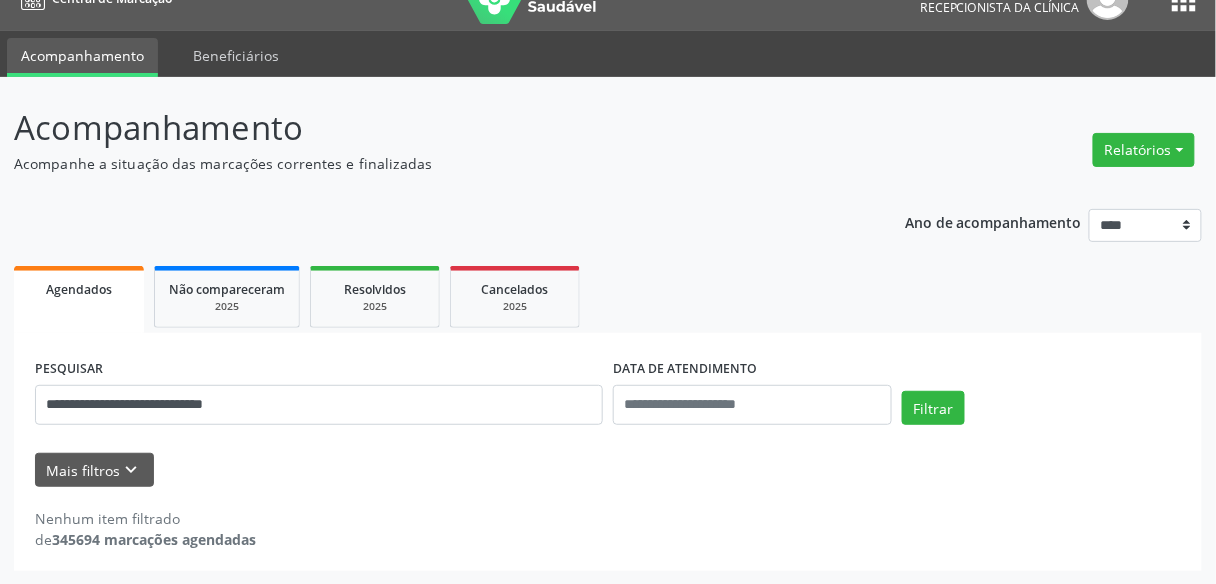 scroll, scrollTop: 33, scrollLeft: 0, axis: vertical 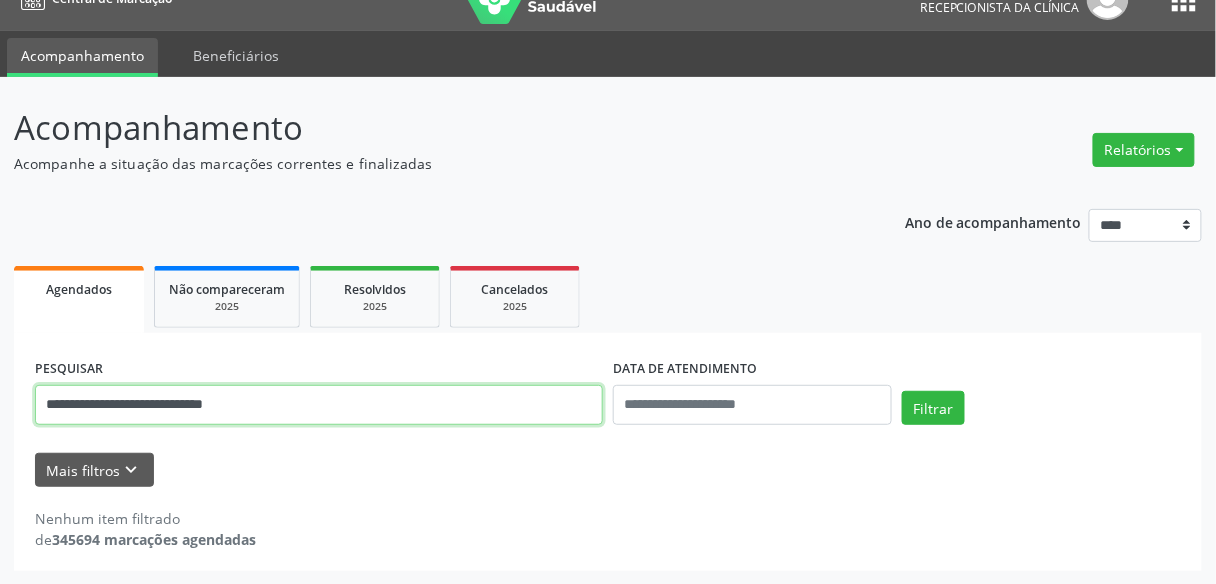 drag, startPoint x: 300, startPoint y: 405, endPoint x: 225, endPoint y: 401, distance: 75.10659 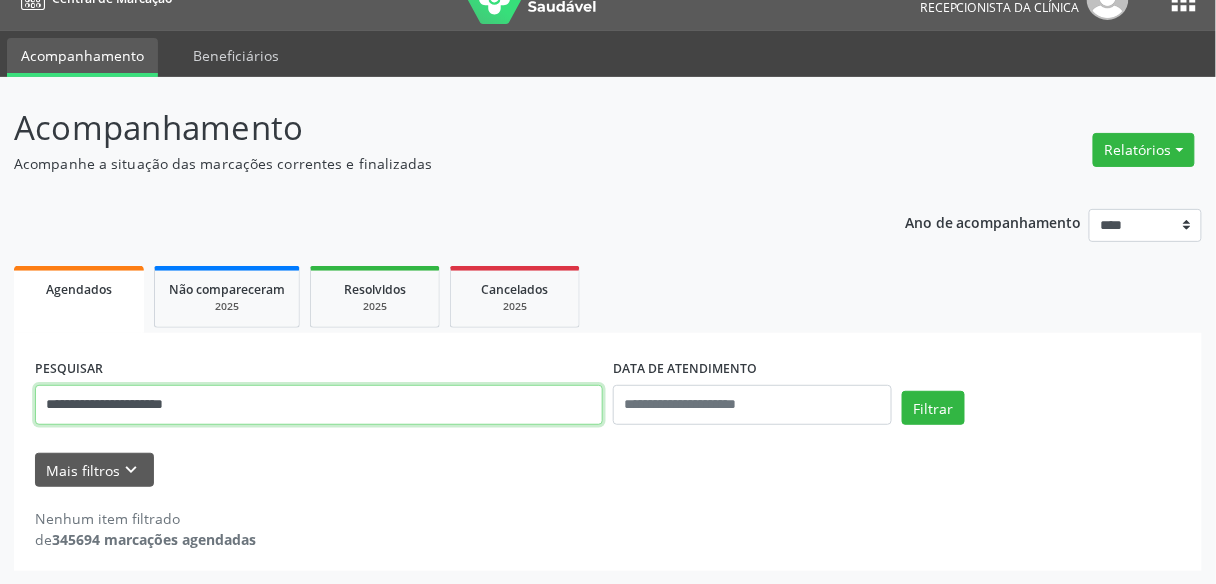 type on "**********" 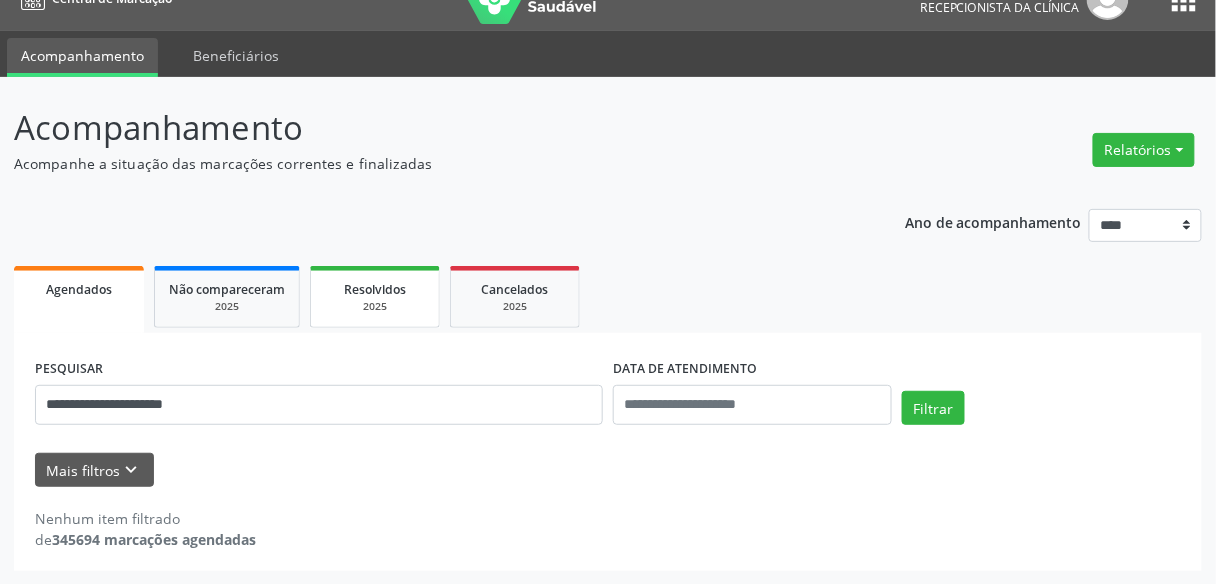 click on "2025" at bounding box center (375, 306) 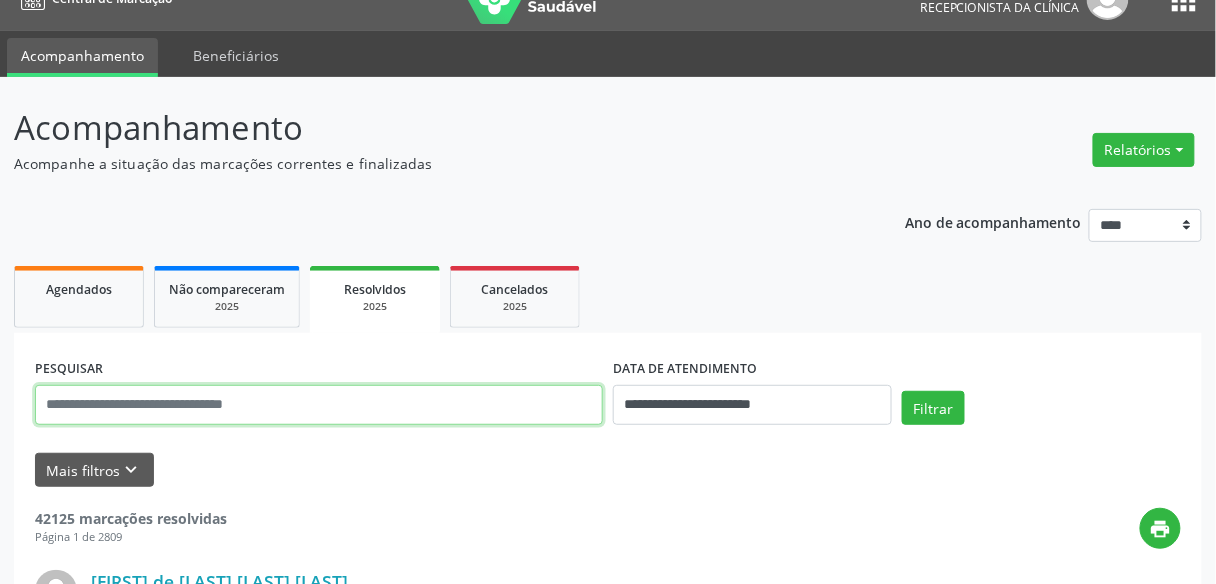 click at bounding box center [319, 405] 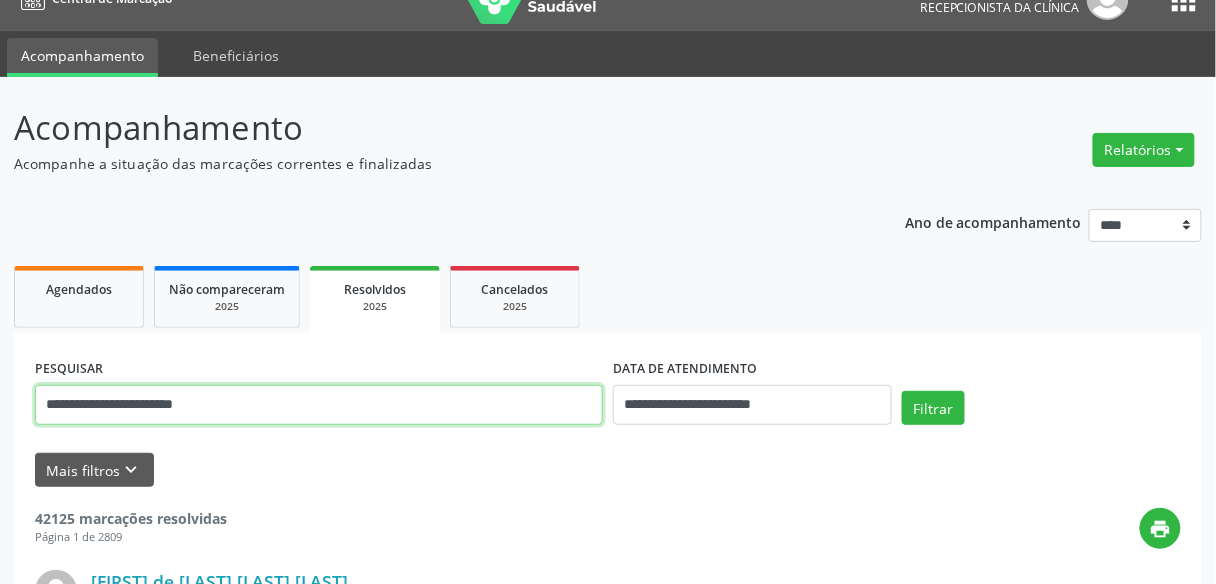 type on "**********" 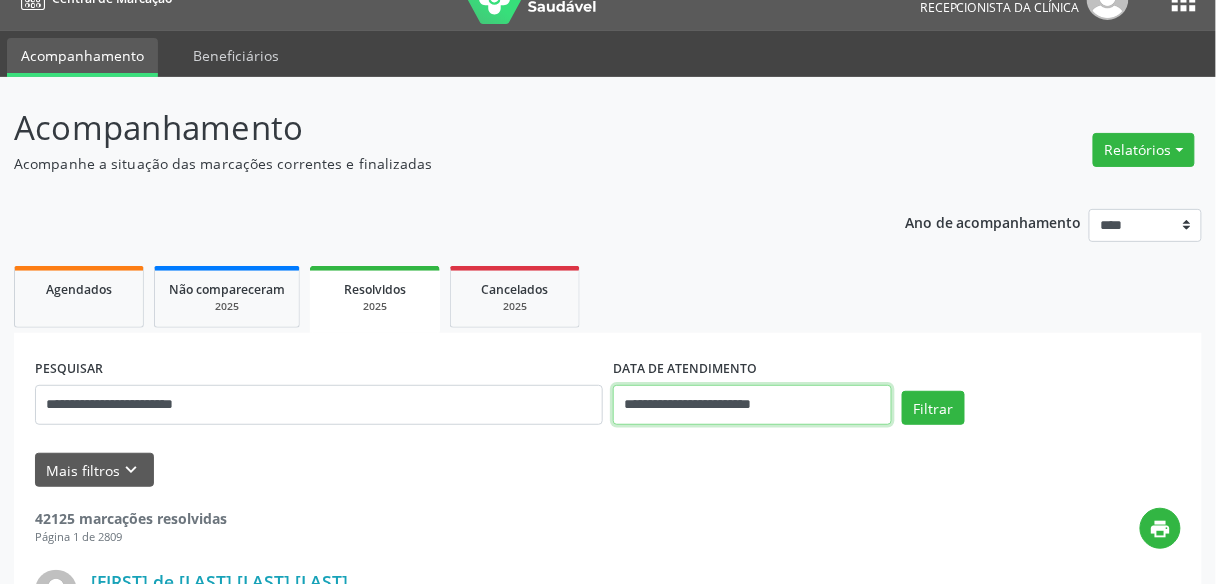 click on "**********" at bounding box center [752, 405] 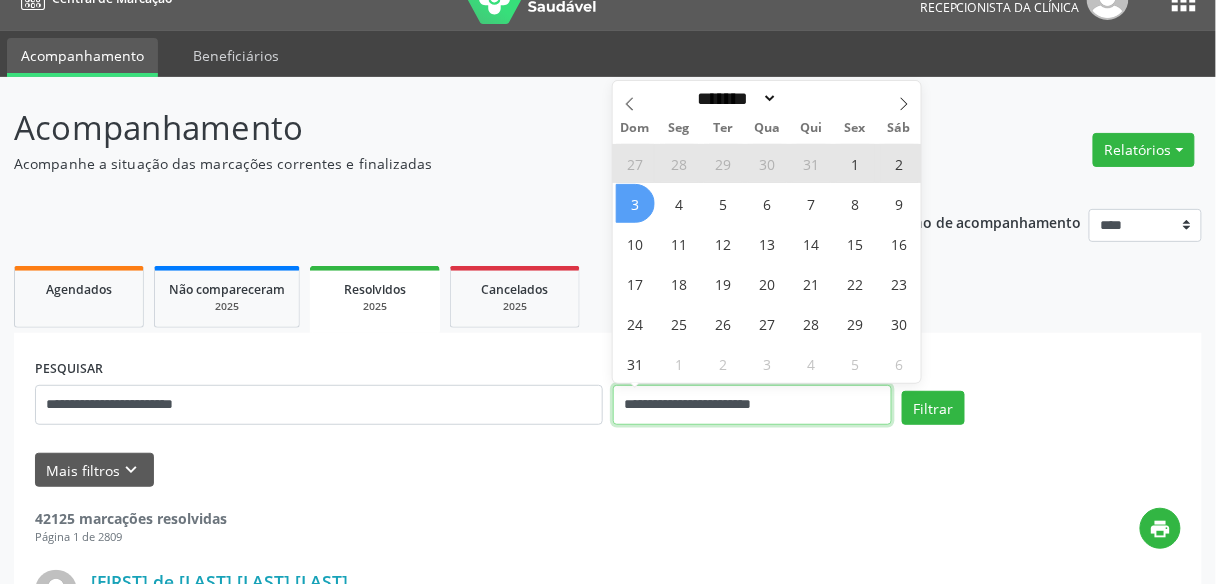 type 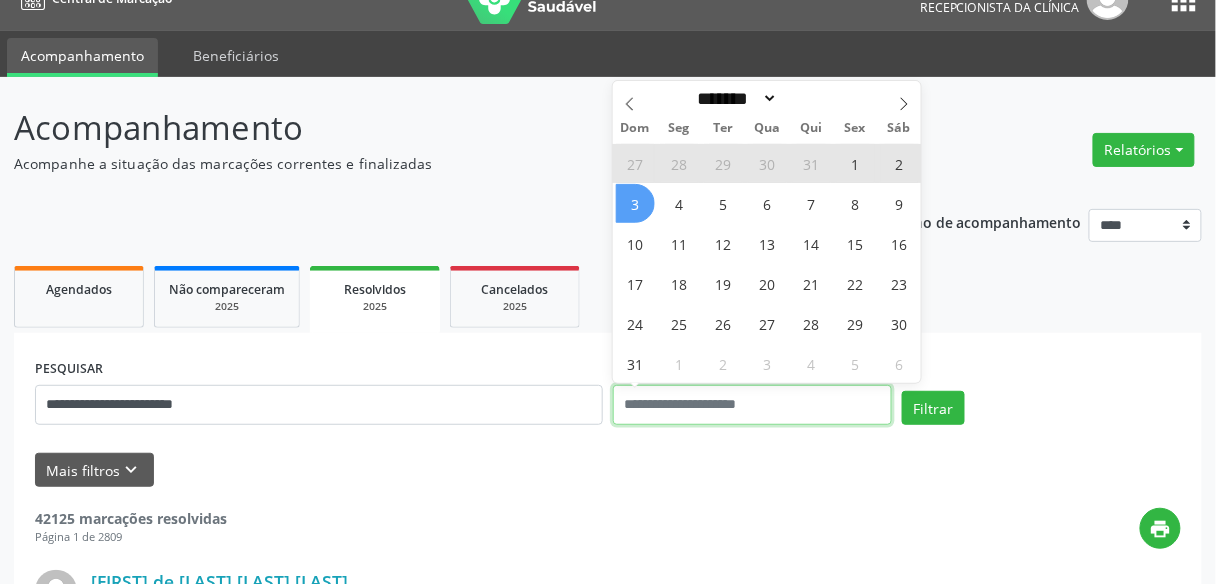 select on "*" 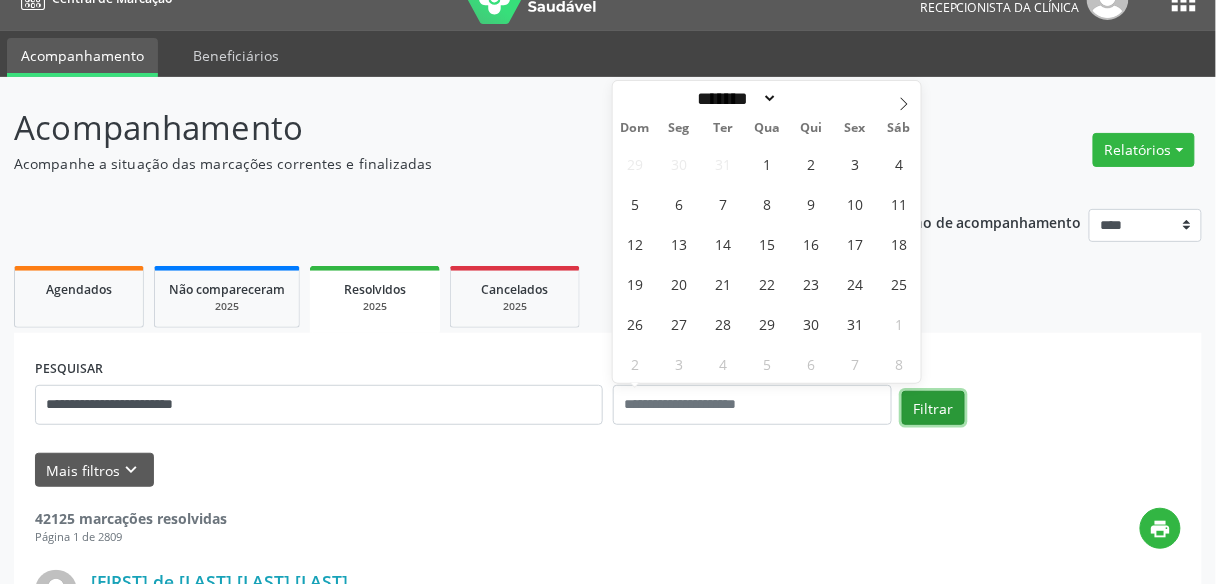 click on "Filtrar" at bounding box center (933, 408) 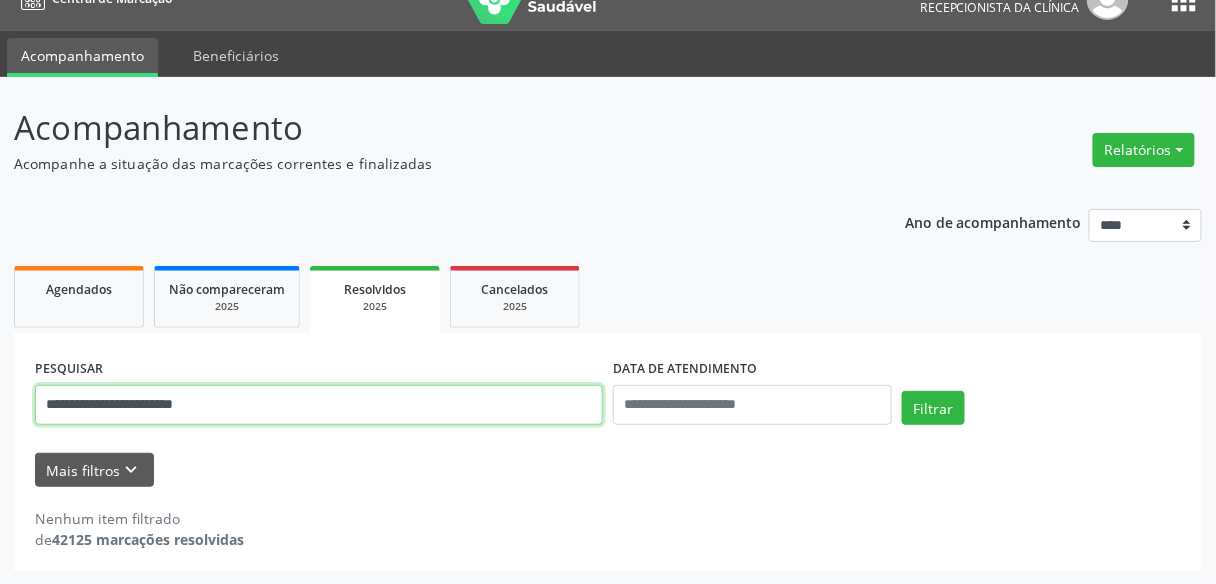 drag, startPoint x: 240, startPoint y: 404, endPoint x: 19, endPoint y: 407, distance: 221.02036 